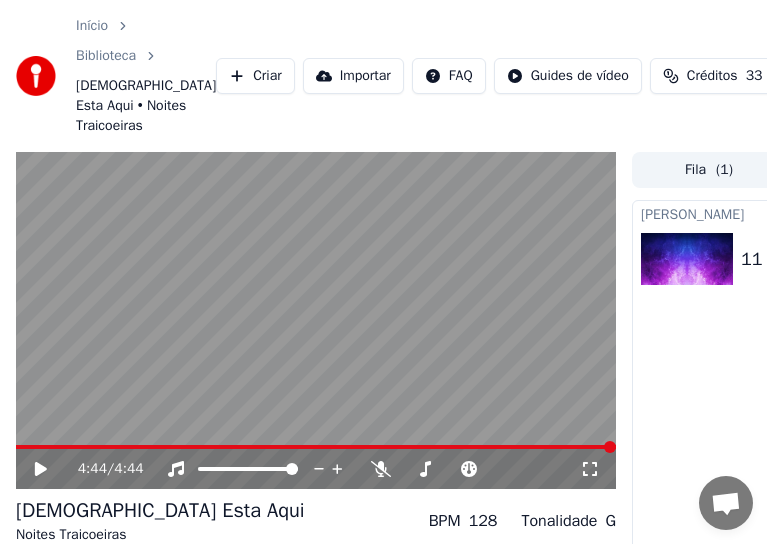 scroll, scrollTop: 116, scrollLeft: 0, axis: vertical 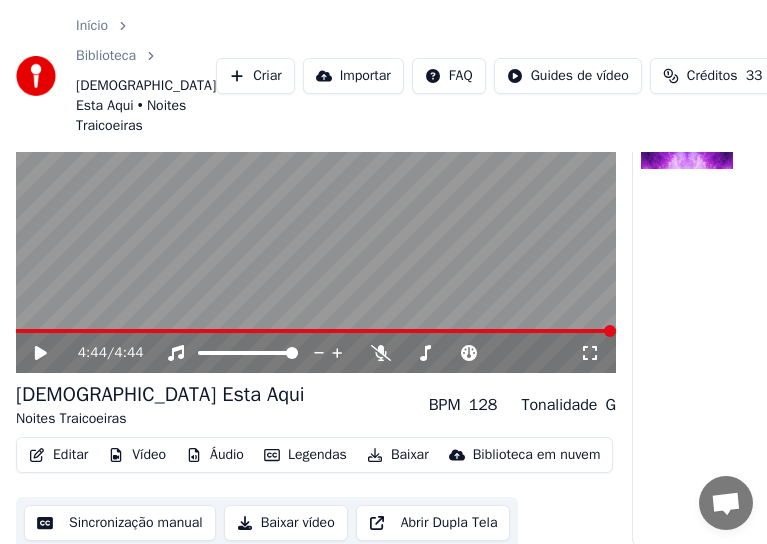 click 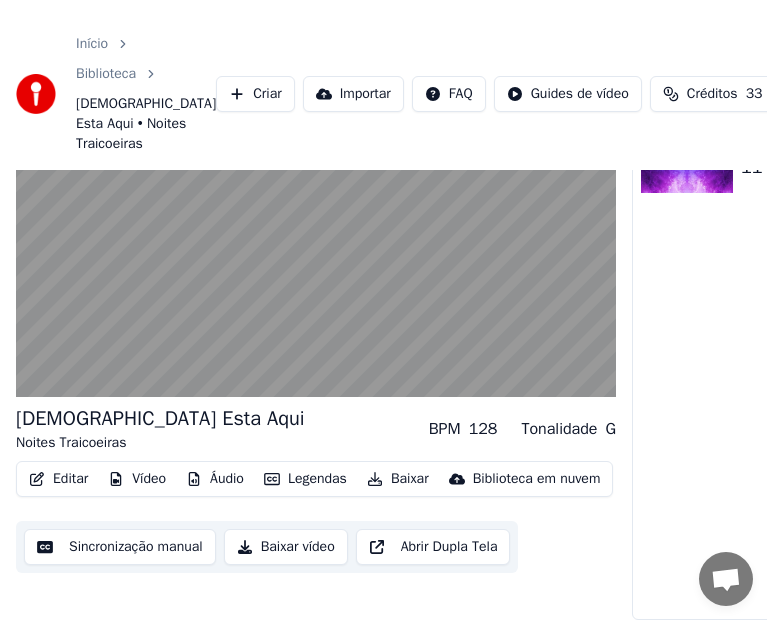 scroll, scrollTop: 1819, scrollLeft: 0, axis: vertical 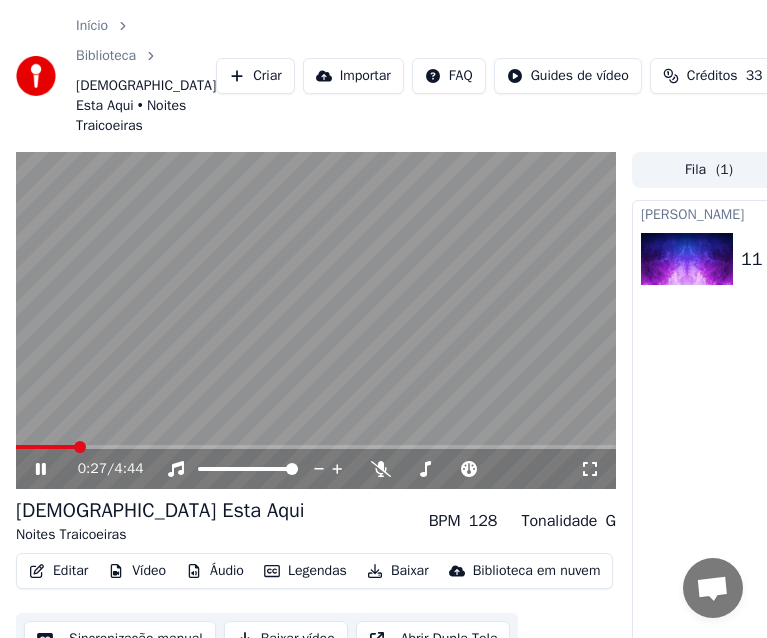 click 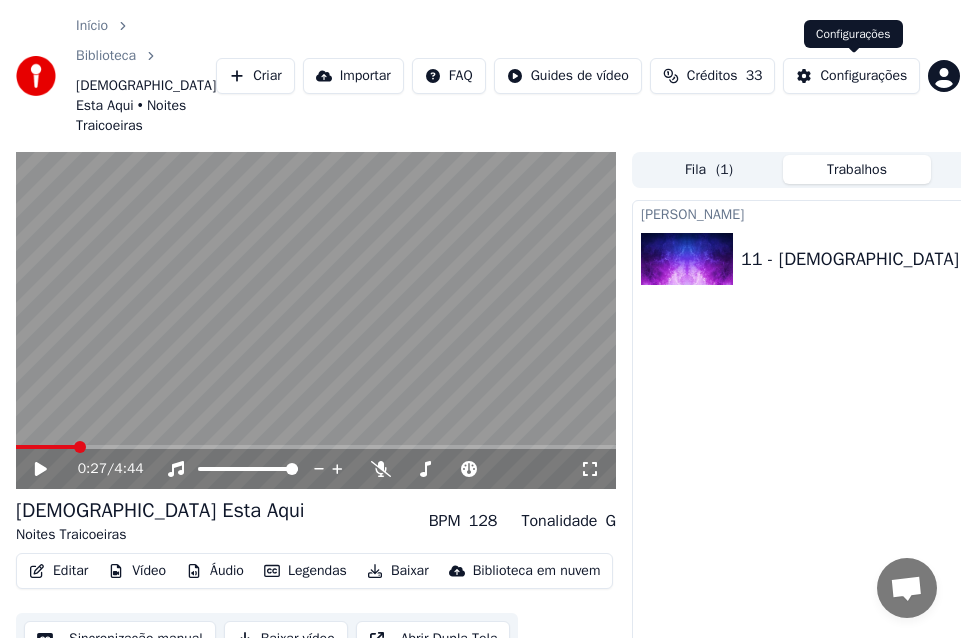 click on "Configurações" at bounding box center [863, 76] 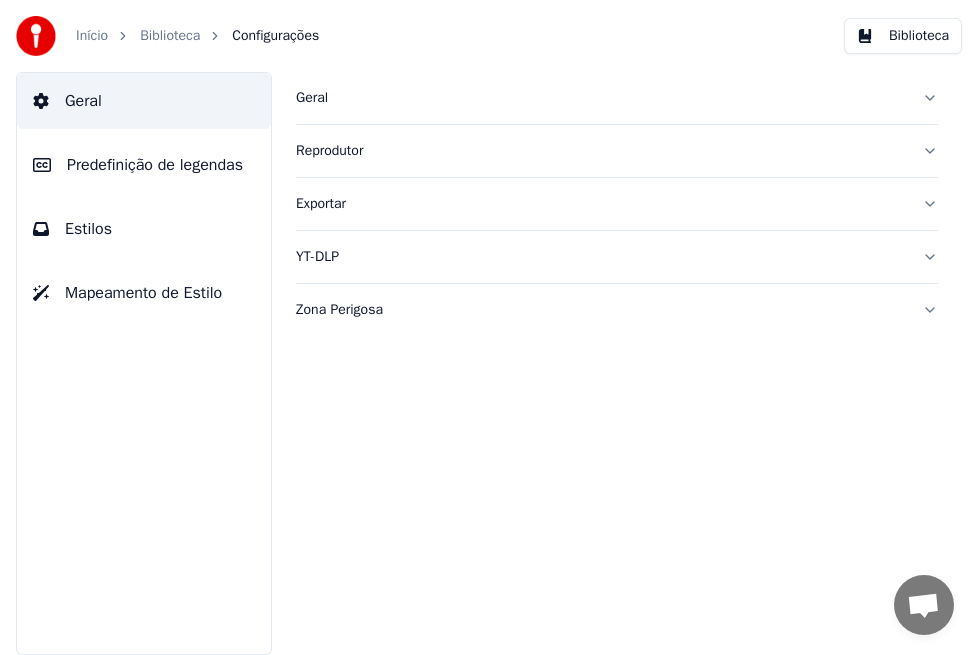 click on "Predefinição de legendas" at bounding box center [155, 165] 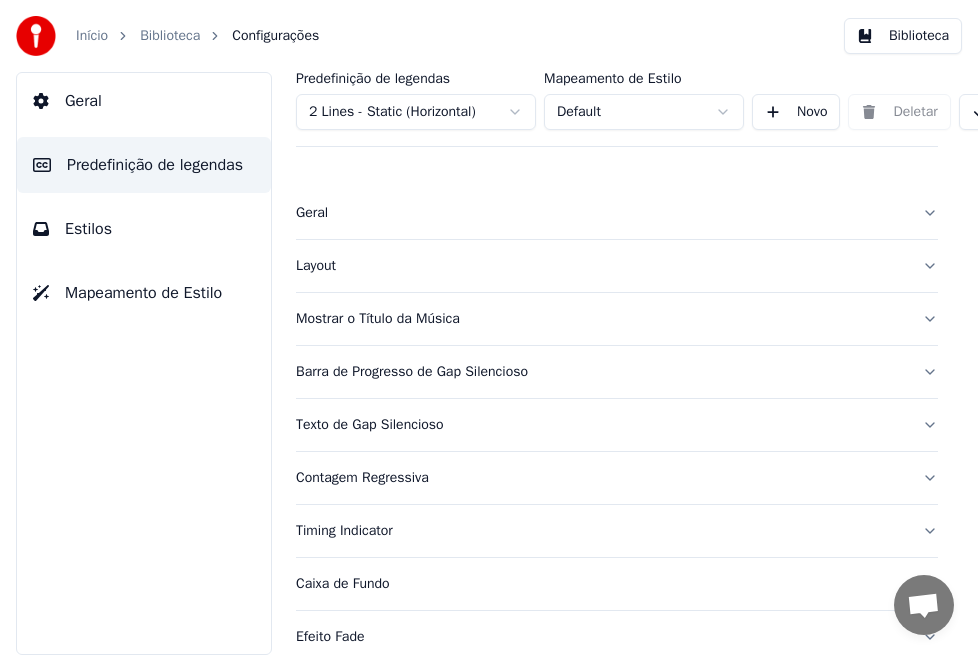 click on "Layout" at bounding box center (601, 266) 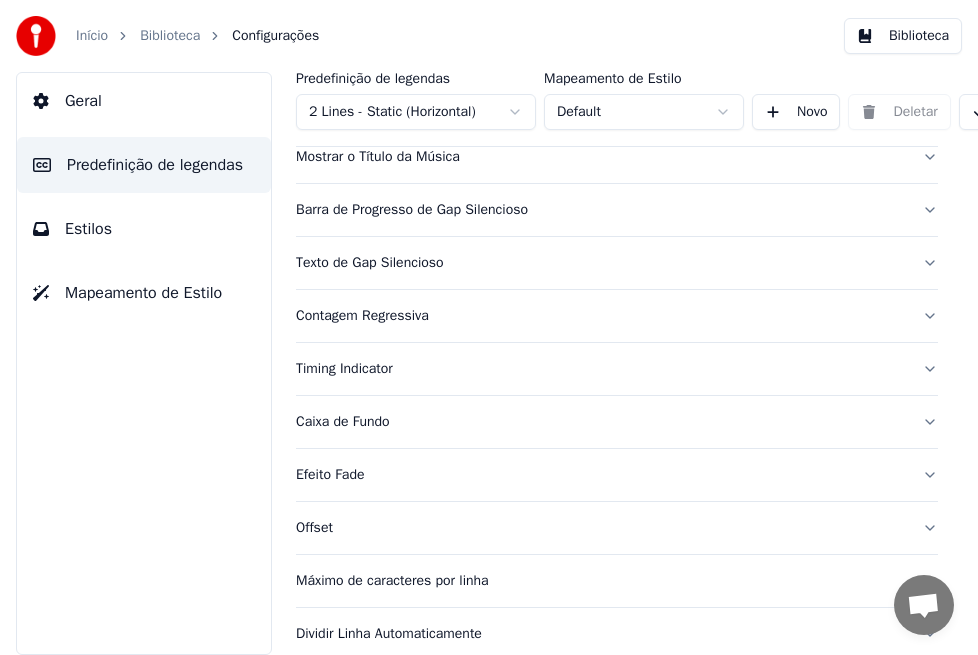 scroll, scrollTop: 600, scrollLeft: 0, axis: vertical 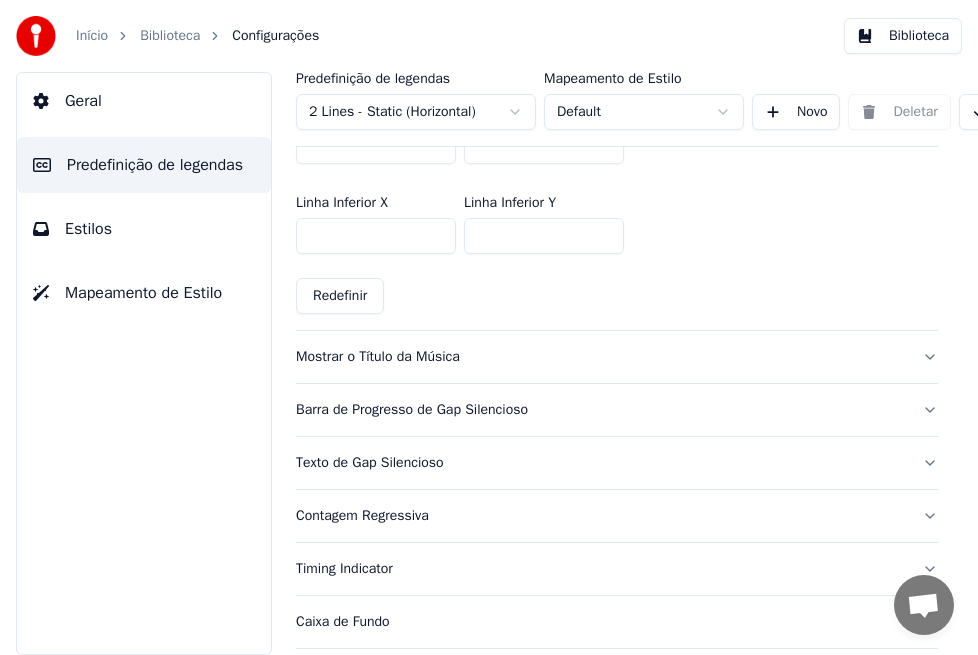 click on "Texto de Gap Silencioso" at bounding box center (601, 463) 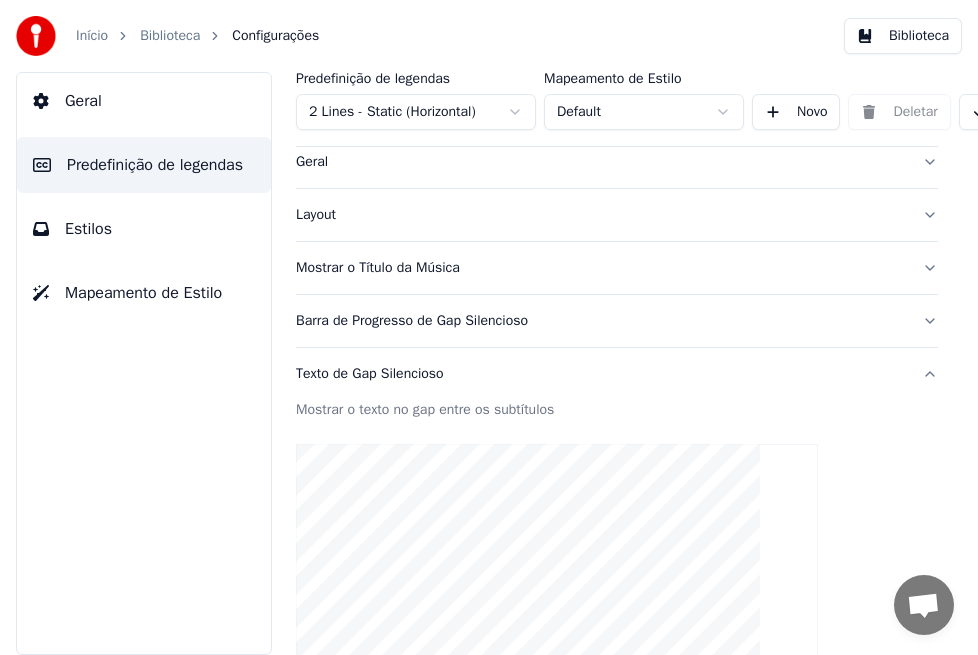 scroll, scrollTop: 0, scrollLeft: 0, axis: both 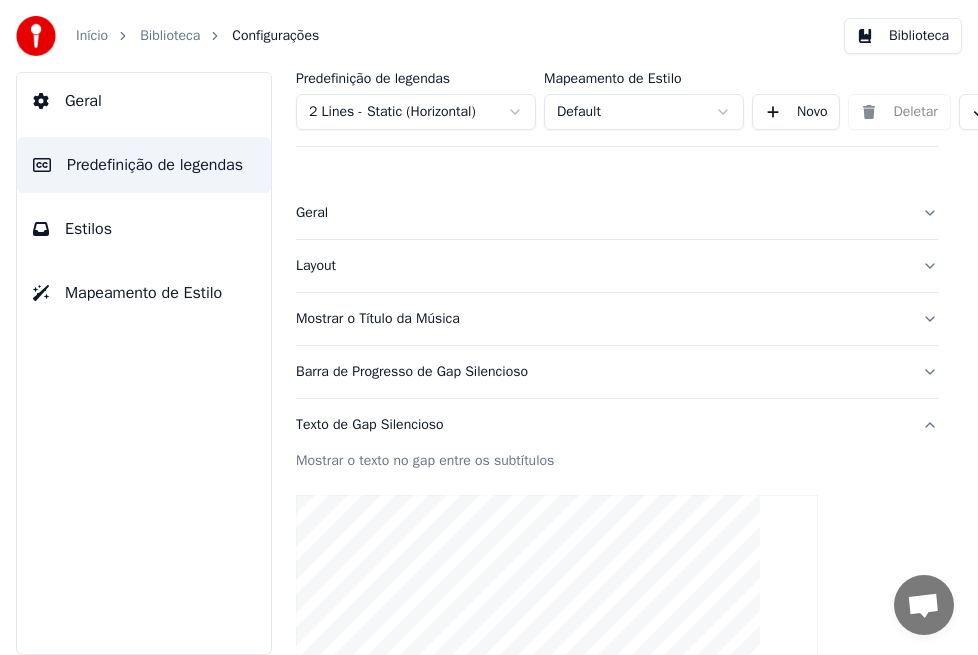 click on "Predefinição de legendas" at bounding box center [155, 165] 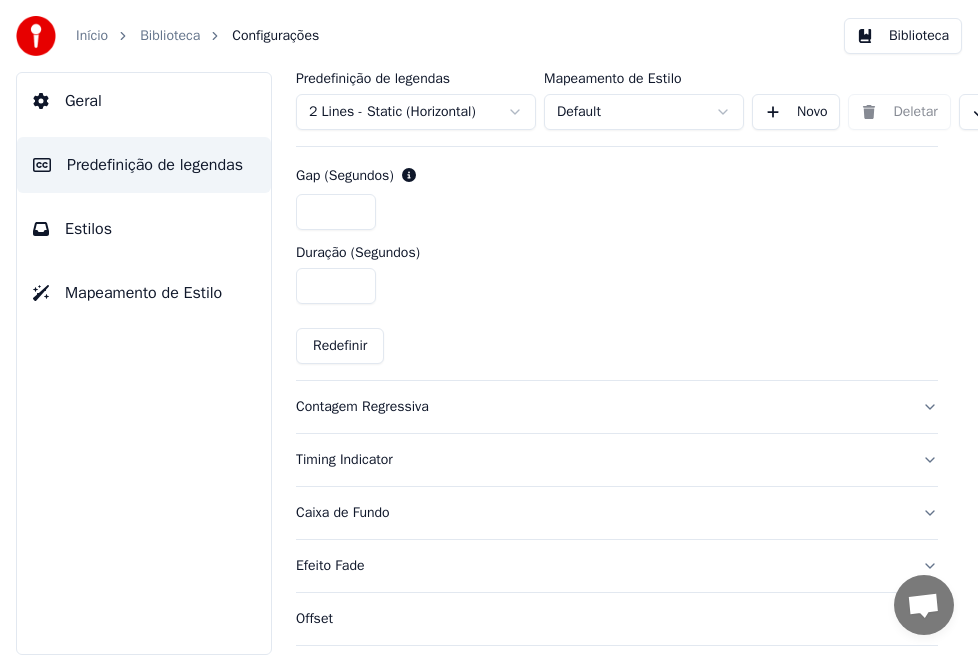 scroll, scrollTop: 1180, scrollLeft: 0, axis: vertical 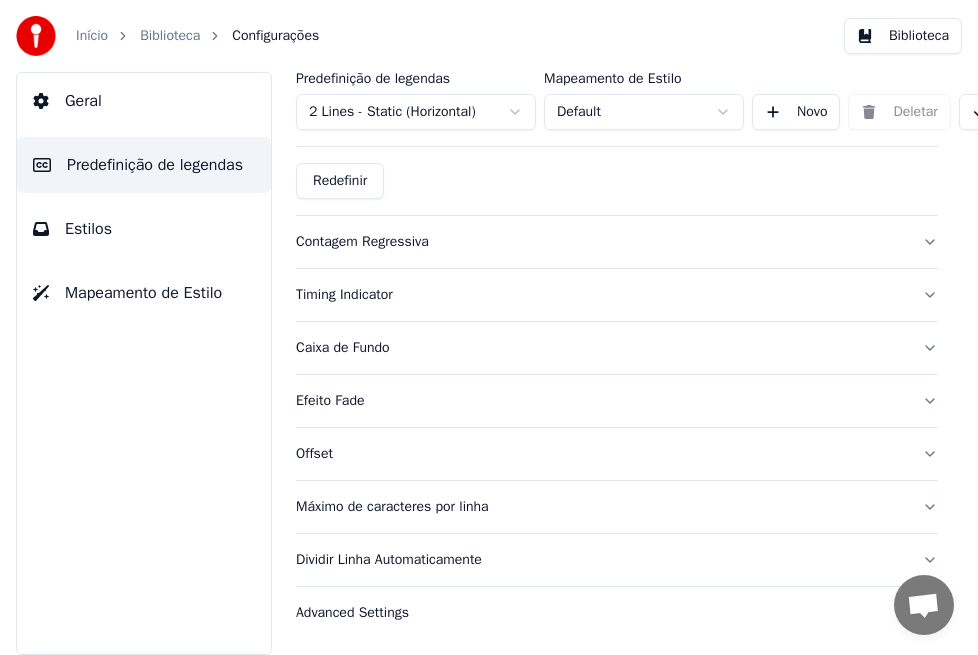 click on "Advanced Settings" at bounding box center (601, 613) 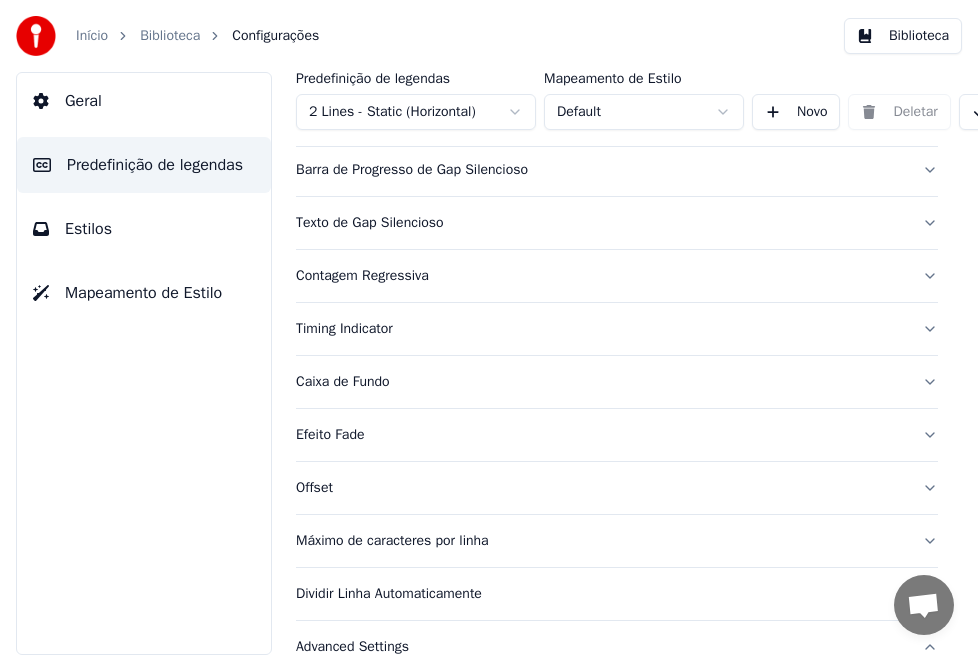 scroll, scrollTop: 0, scrollLeft: 0, axis: both 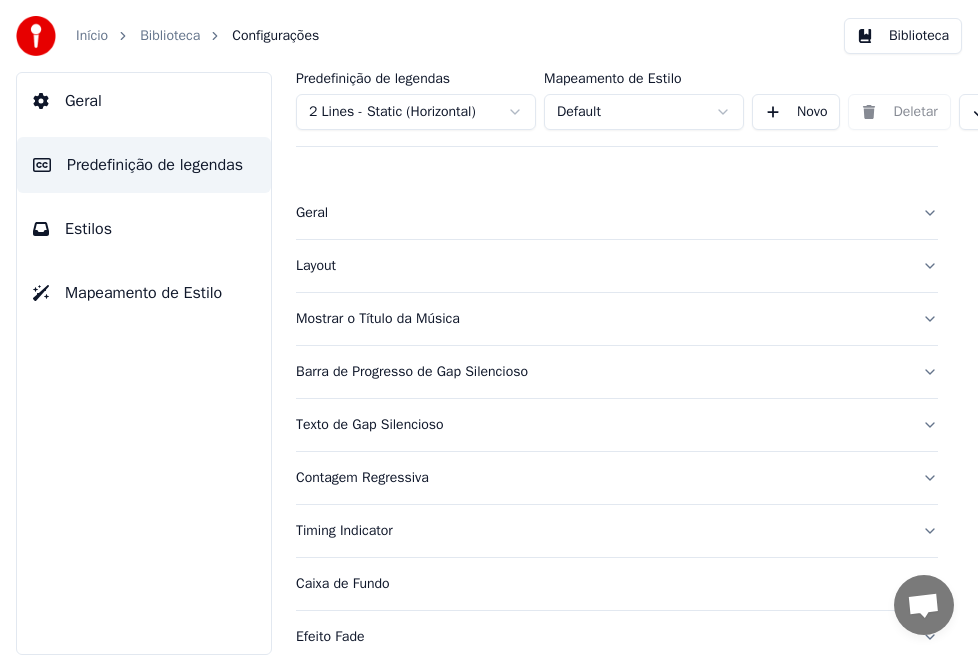 click on "Geral" at bounding box center (601, 213) 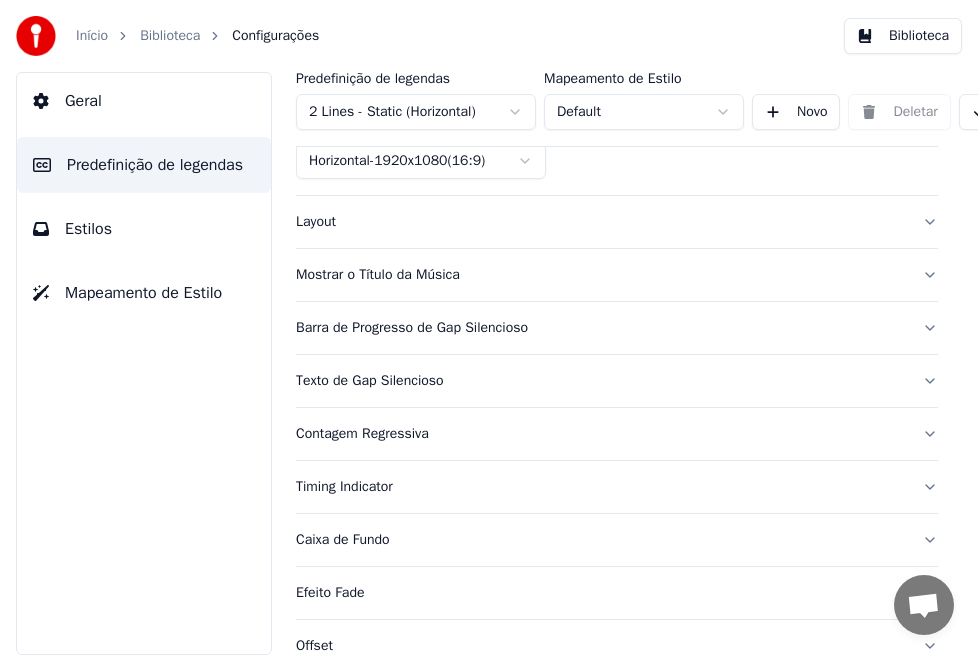 scroll, scrollTop: 0, scrollLeft: 0, axis: both 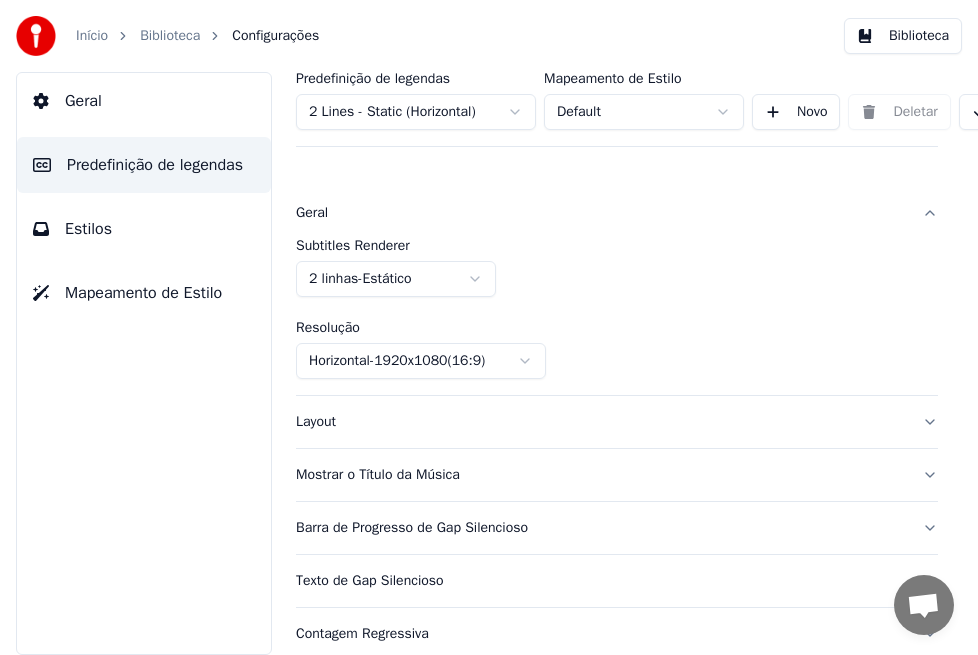 click on "Estilos" at bounding box center [88, 229] 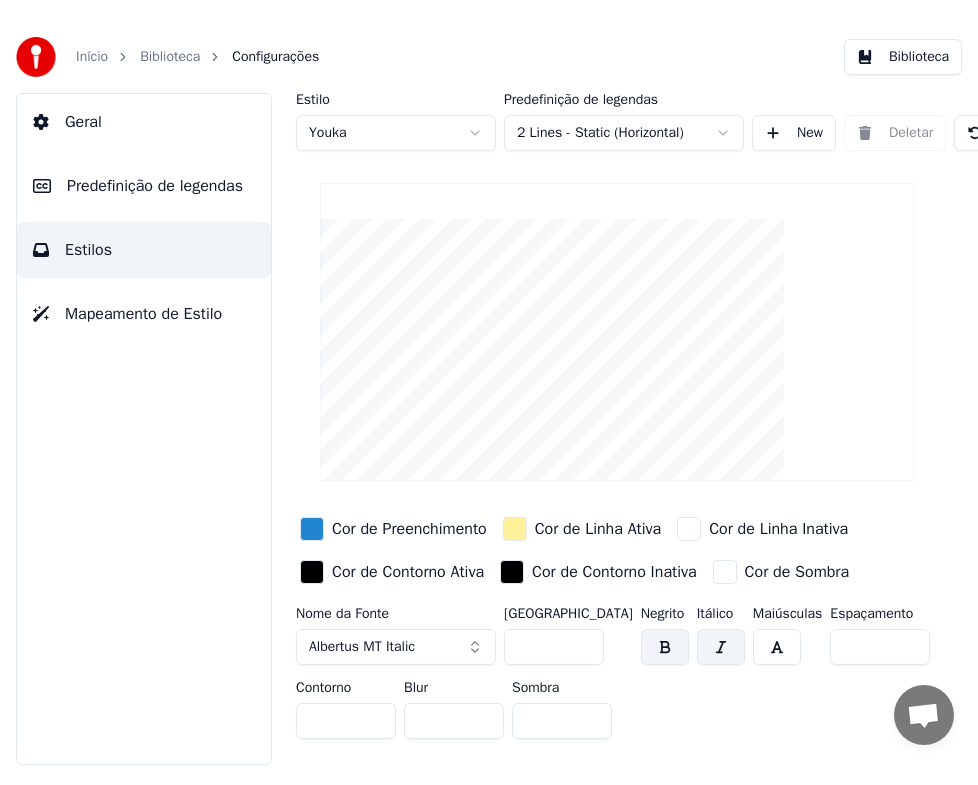 scroll, scrollTop: 0, scrollLeft: 0, axis: both 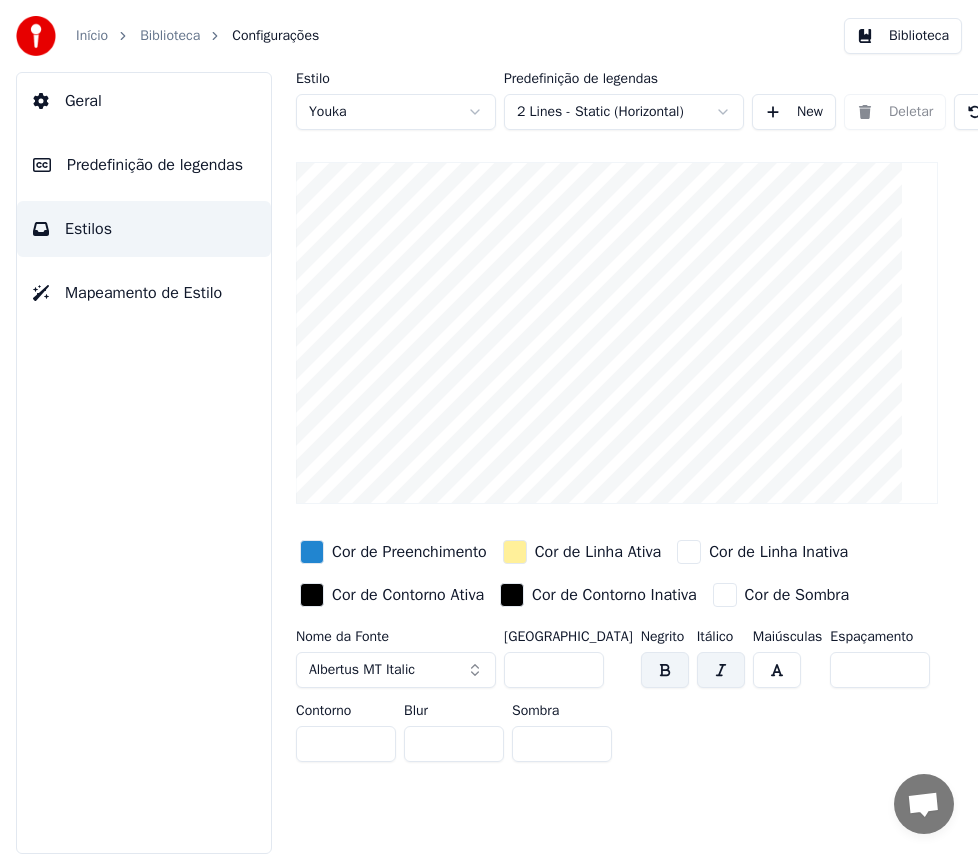 click on "Estilos" at bounding box center [88, 229] 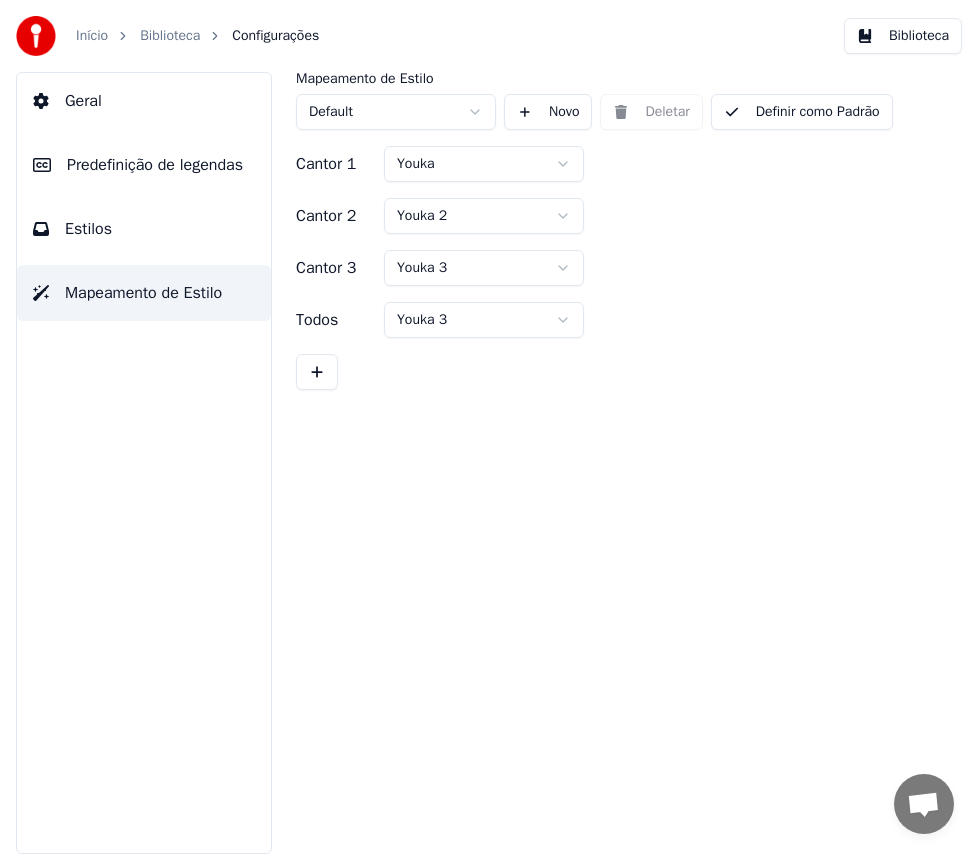 click on "Predefinição de legendas" at bounding box center [155, 165] 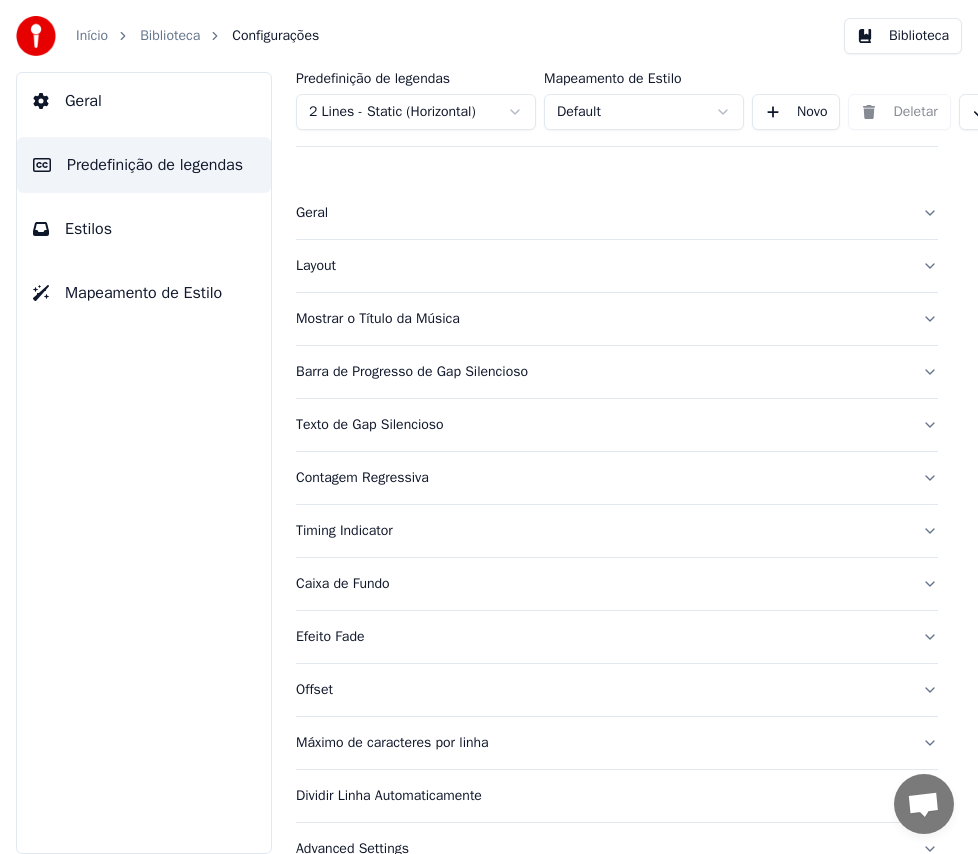 click on "Geral" at bounding box center [601, 213] 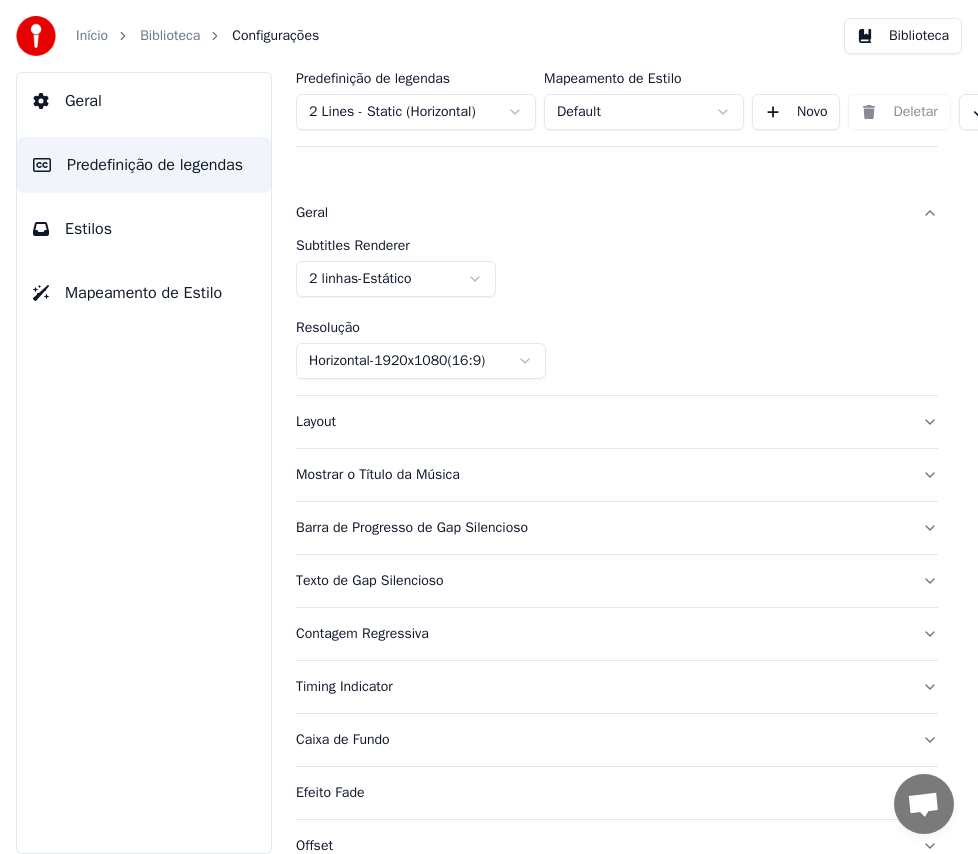 click on "Layout" at bounding box center (601, 422) 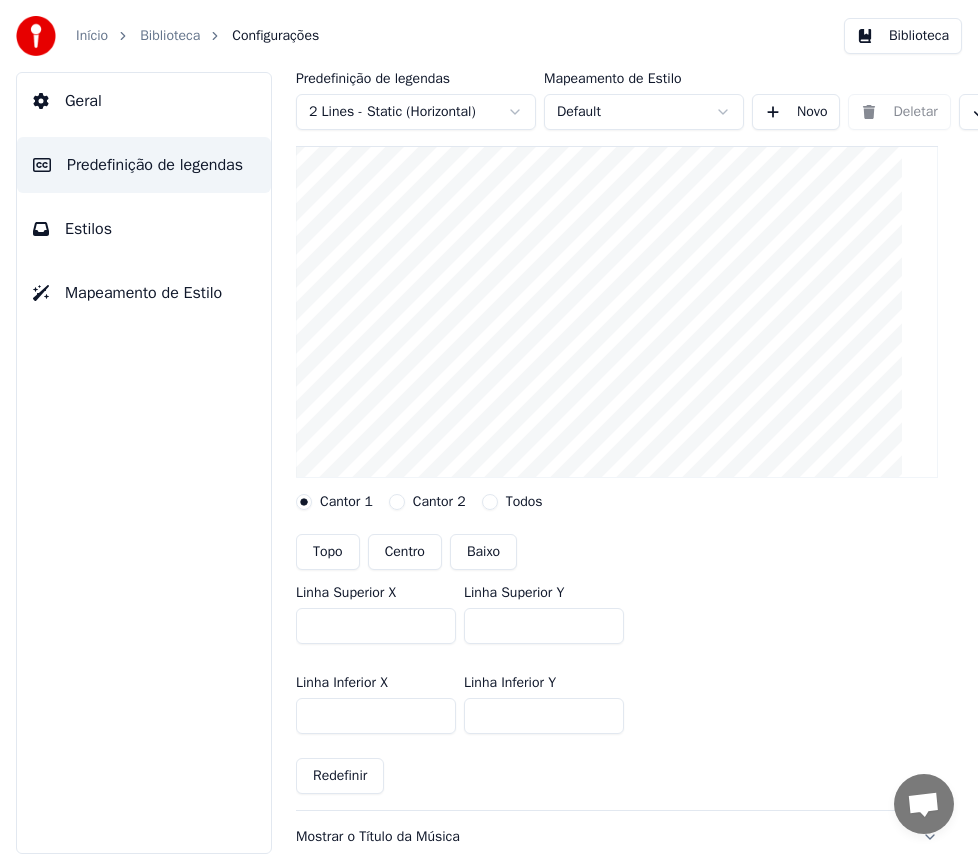 scroll, scrollTop: 100, scrollLeft: 0, axis: vertical 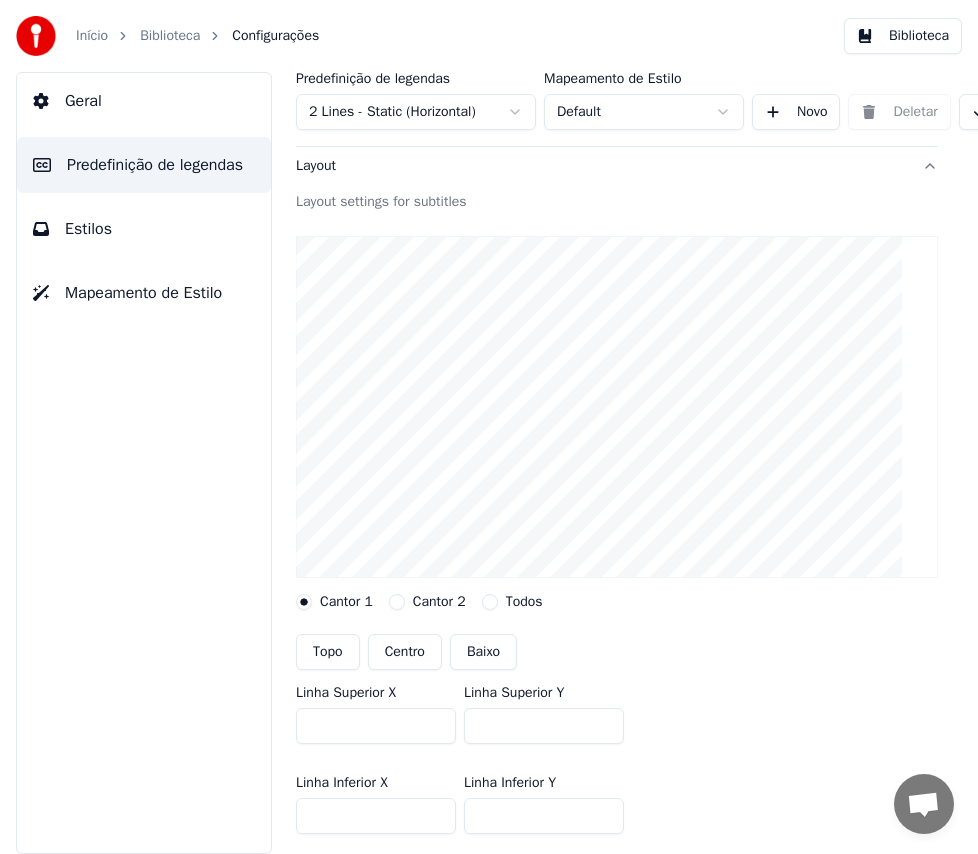 click on "Topo" at bounding box center (328, 652) 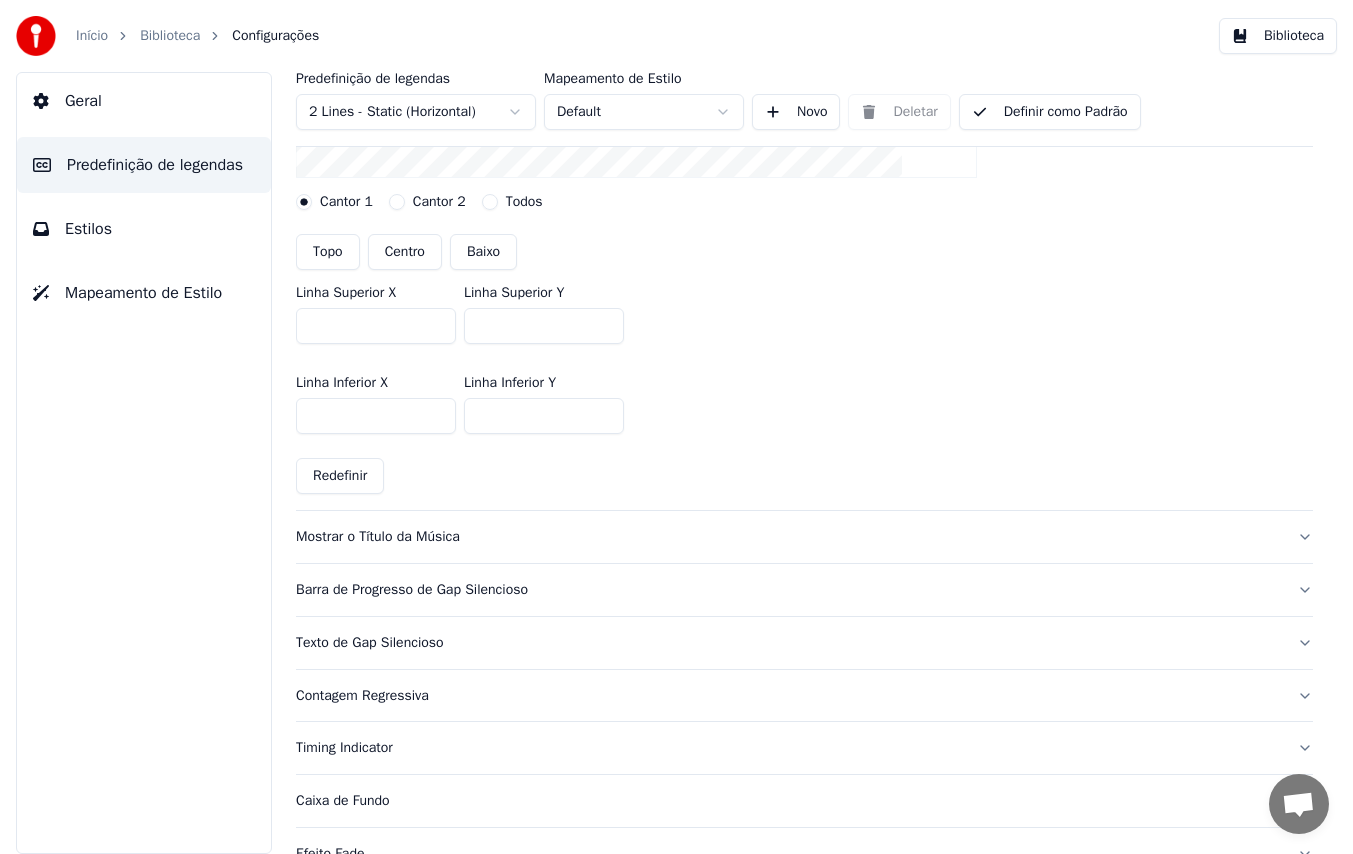 scroll, scrollTop: 200, scrollLeft: 0, axis: vertical 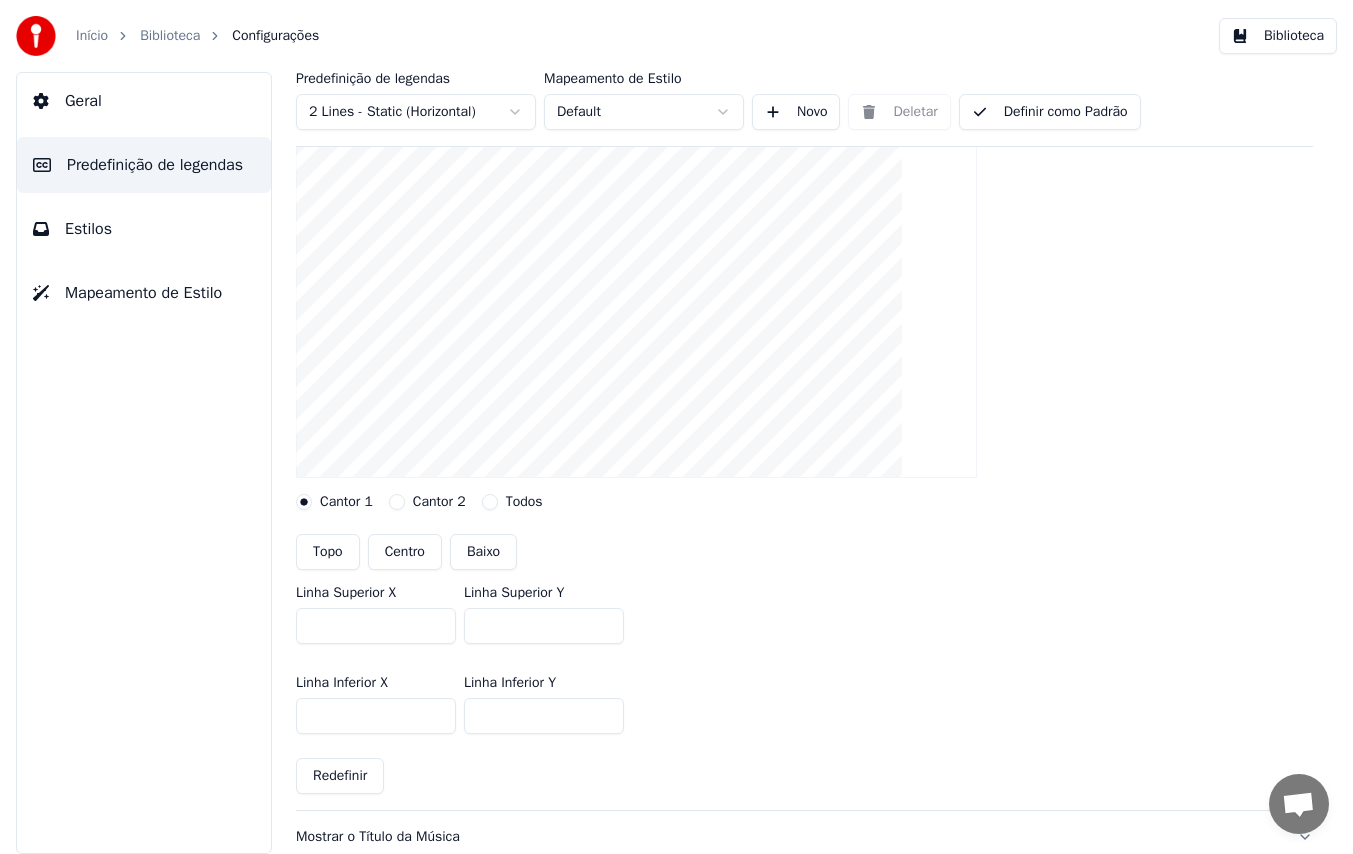 click on "Definir como Padrão" at bounding box center [1050, 112] 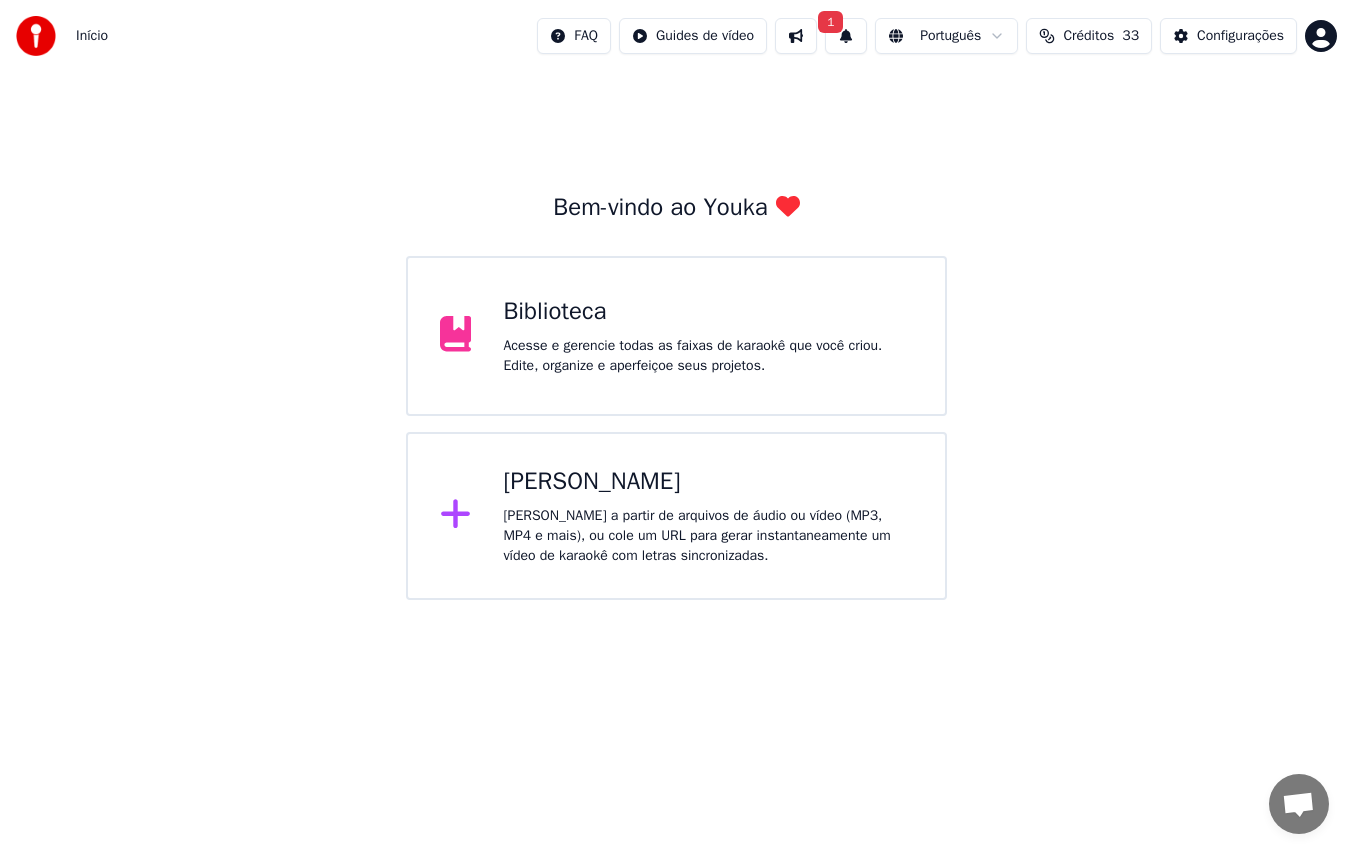 click on "Acesse e gerencie todas as faixas de karaokê que você criou. Edite, organize e aperfeiçoe seus projetos." at bounding box center [708, 356] 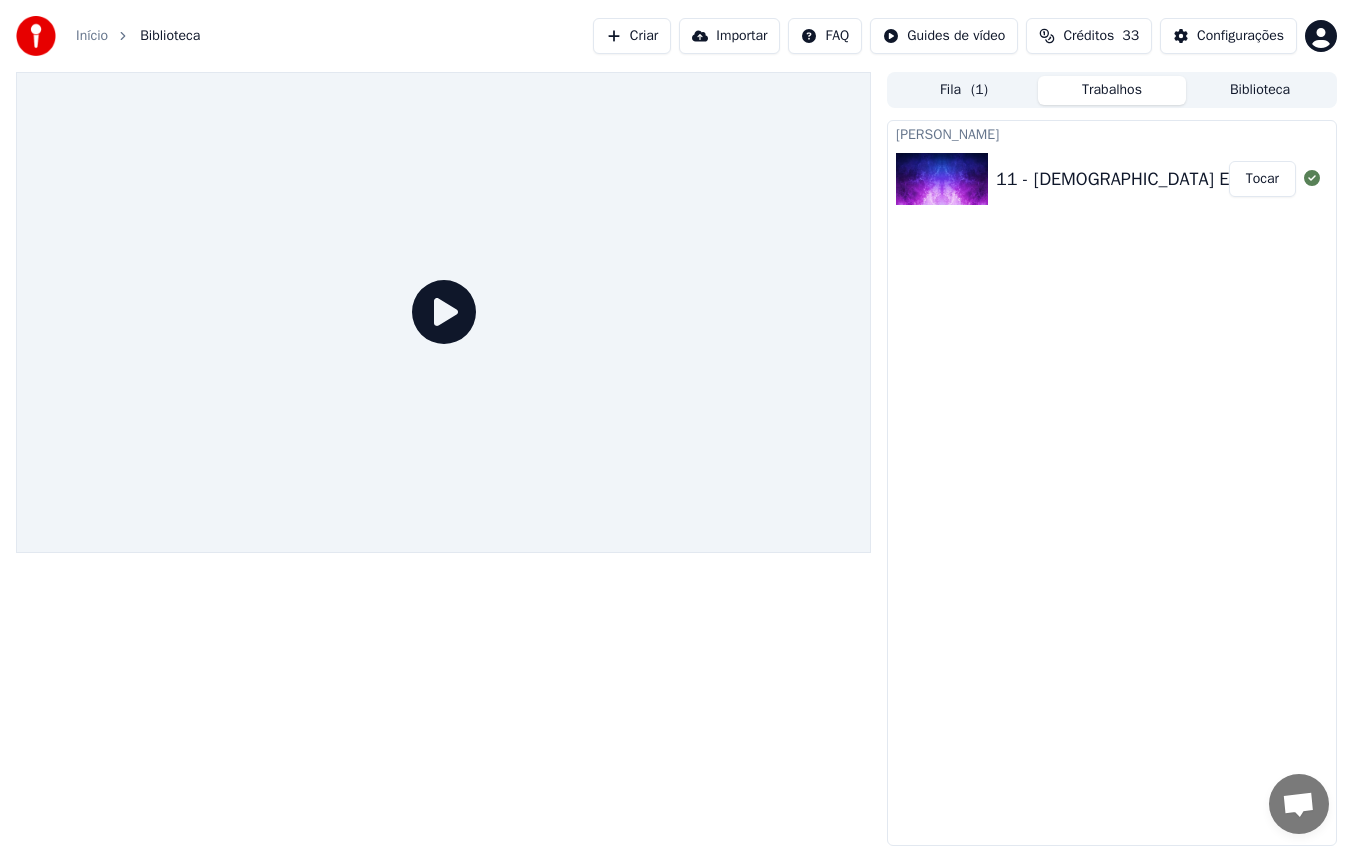click on "11 - [DEMOGRAPHIC_DATA] Esta Aqui (Noites Traicoeiras)" at bounding box center [1224, 179] 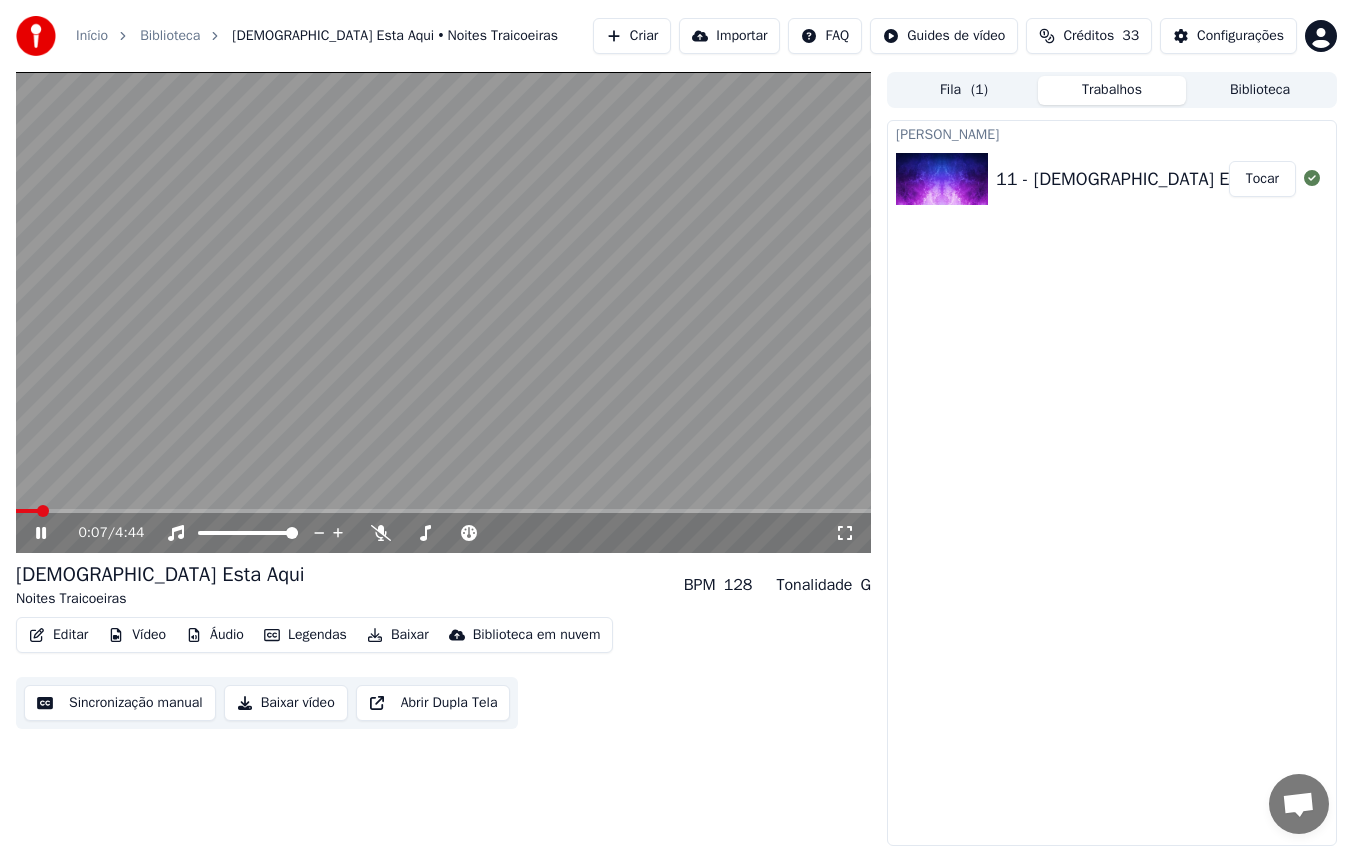click at bounding box center [443, 511] 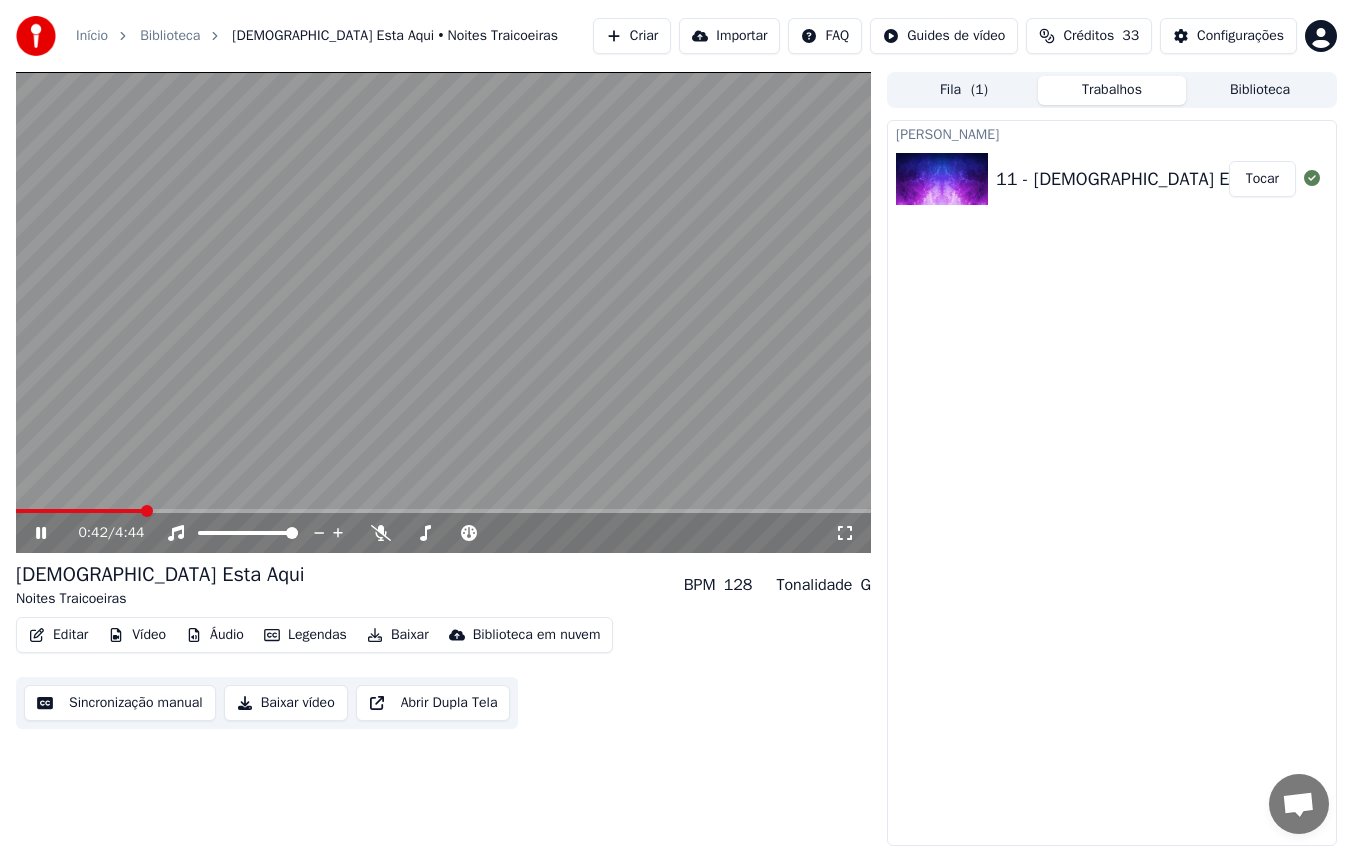 click 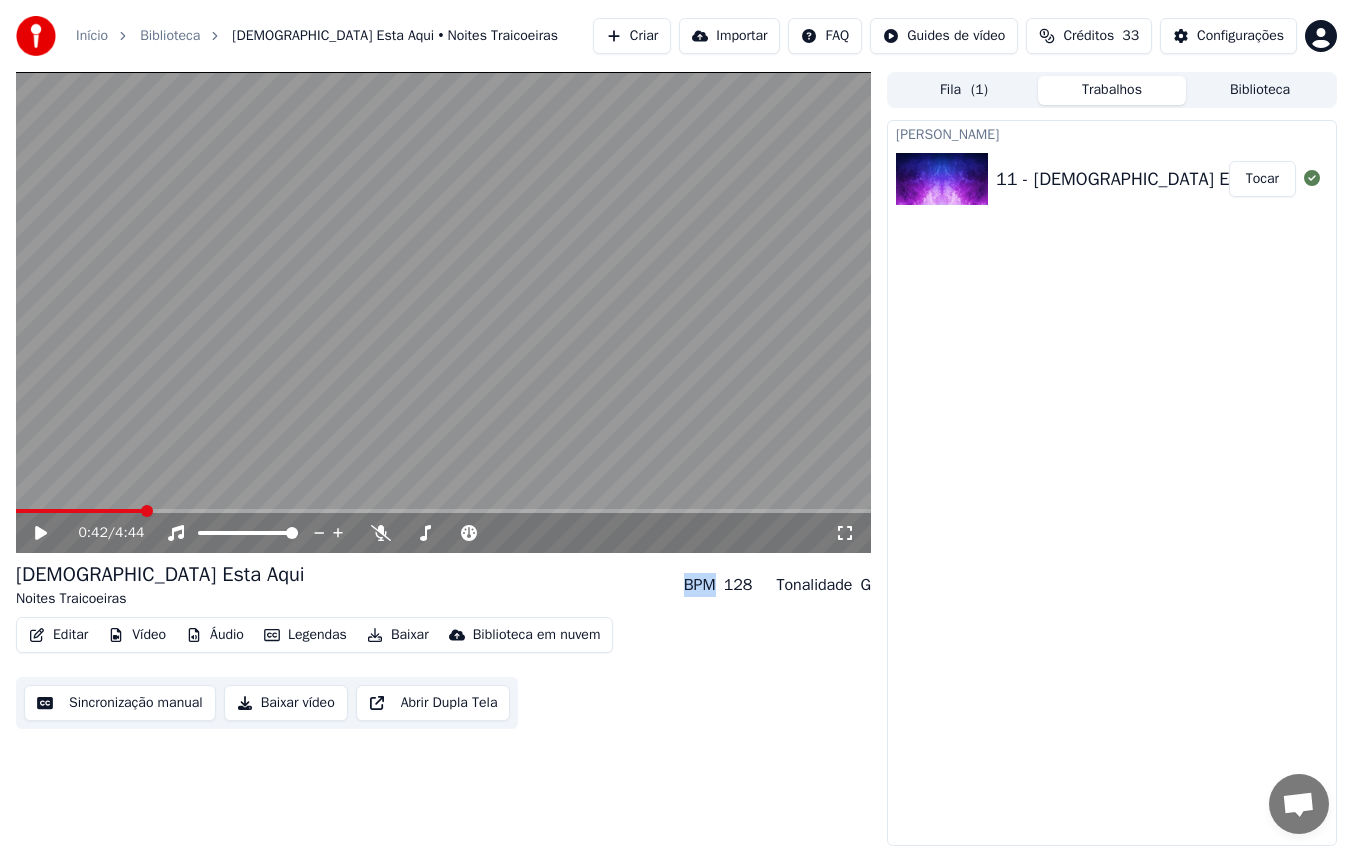 click 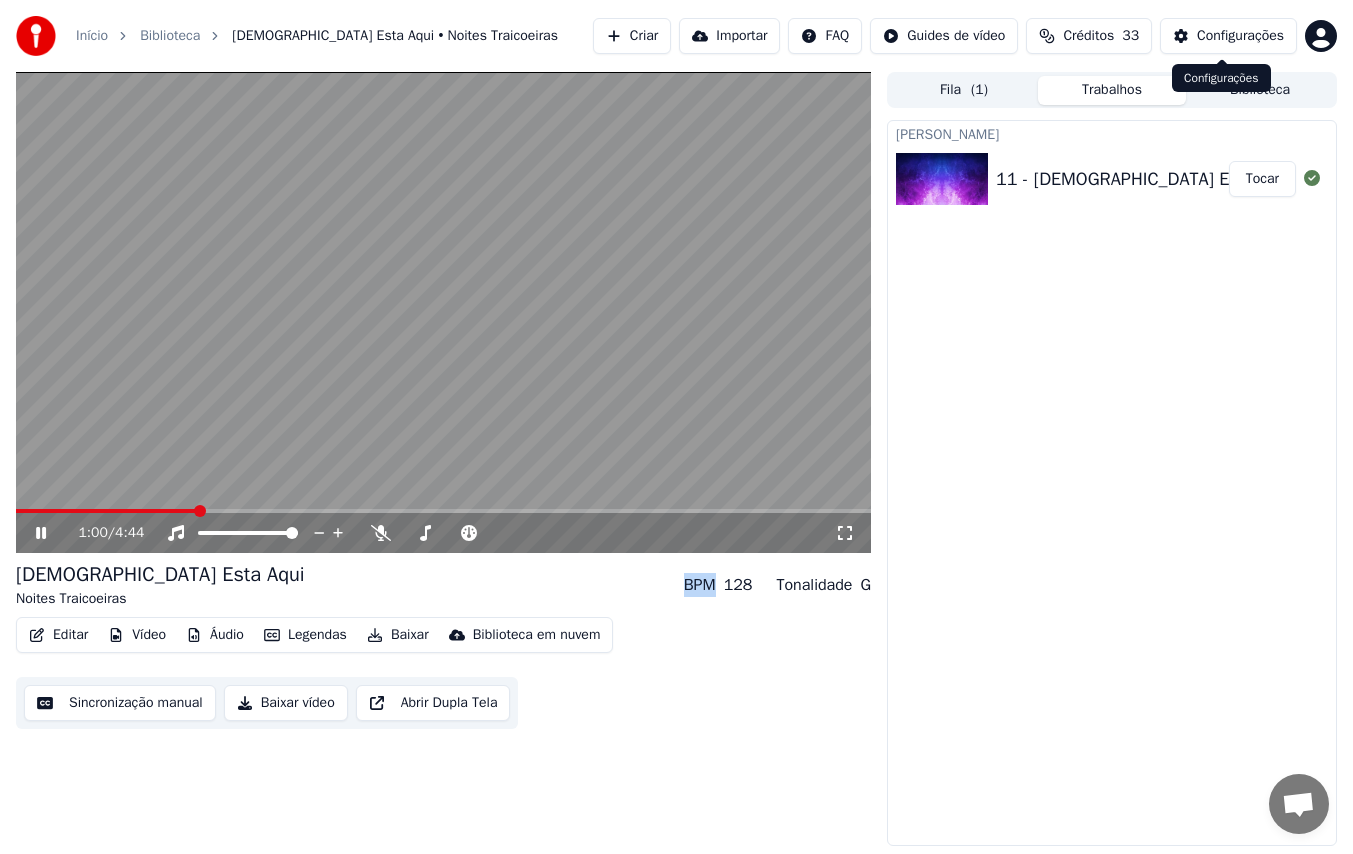click on "Configurações" at bounding box center (1240, 36) 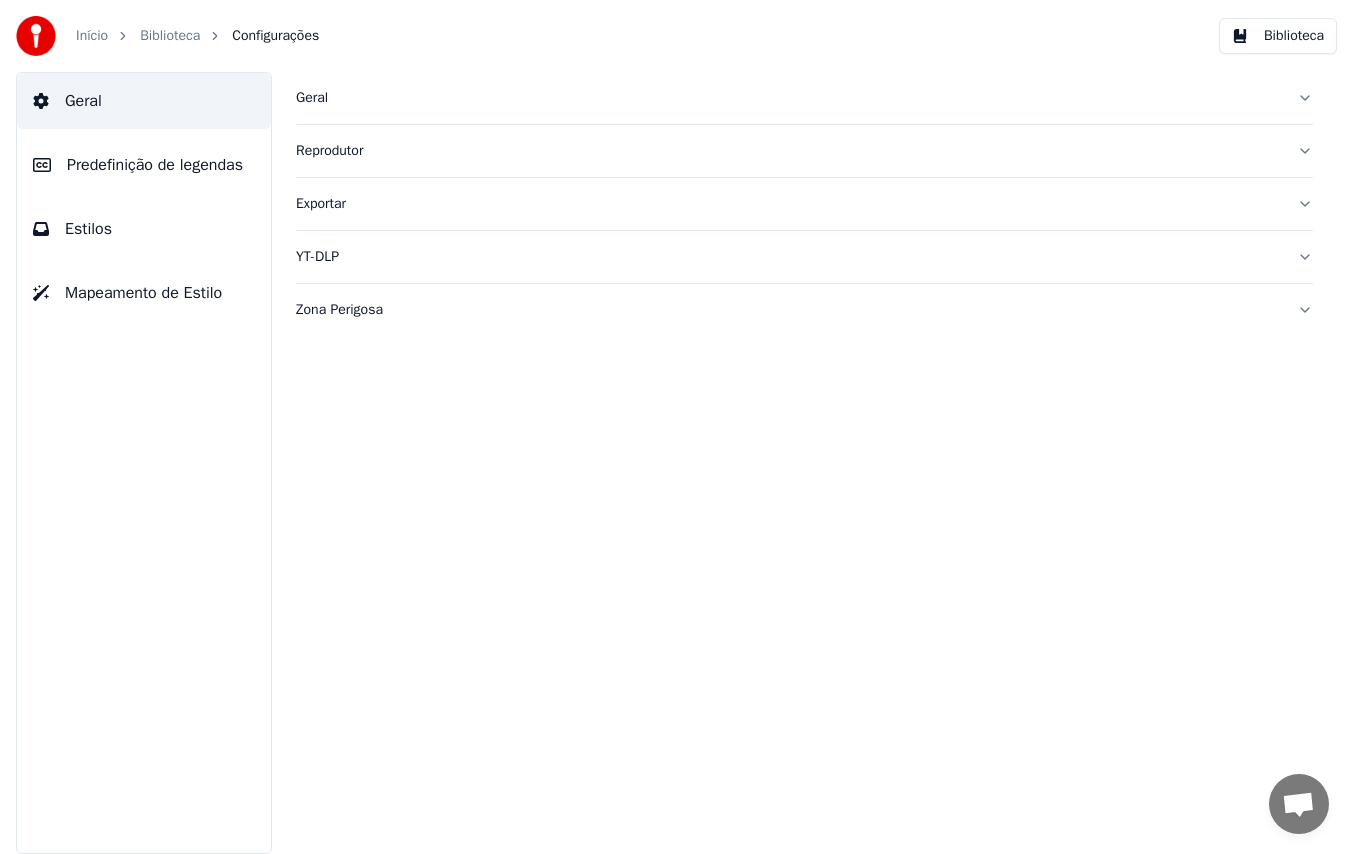 click on "Geral" at bounding box center [83, 101] 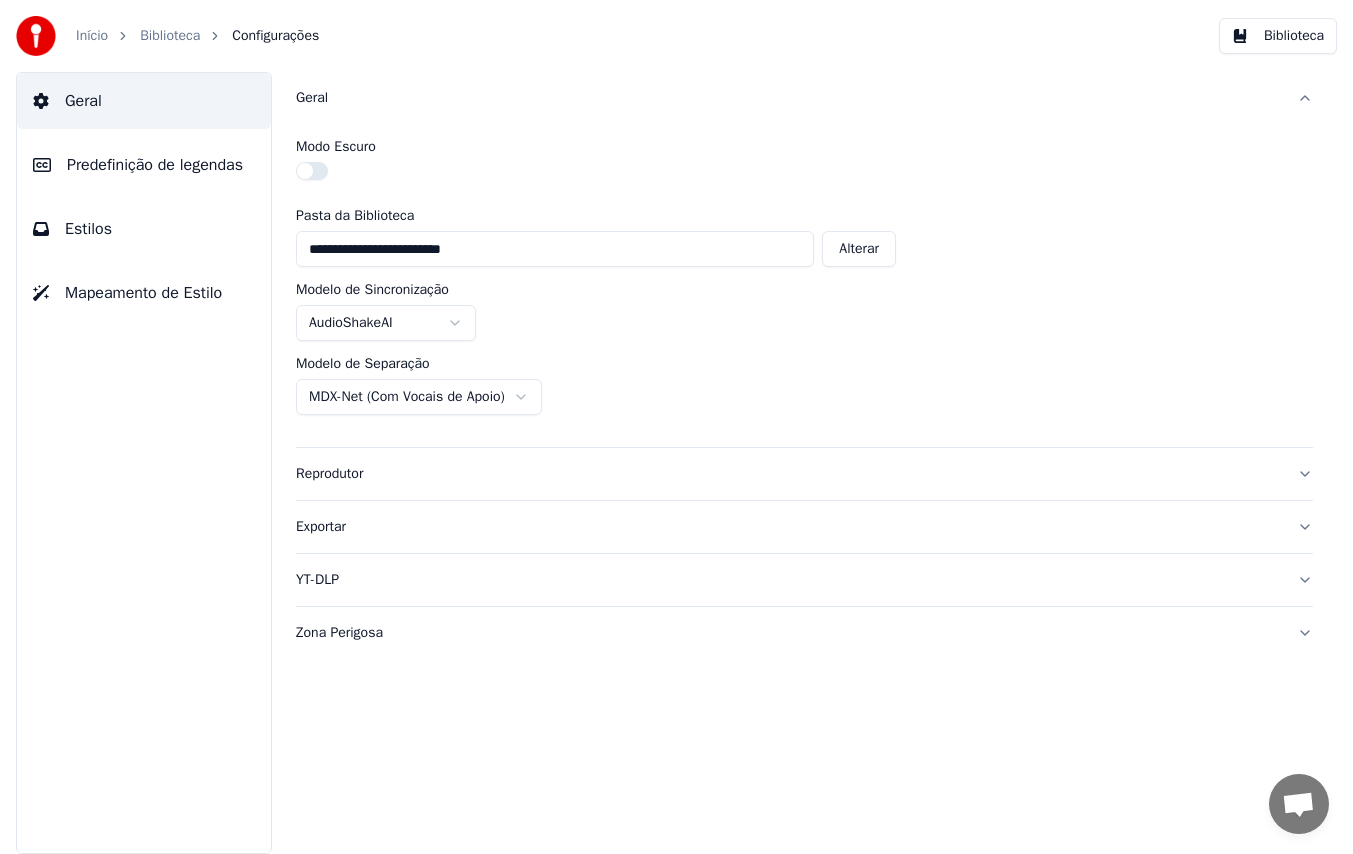 click on "Predefinição de legendas" at bounding box center [144, 165] 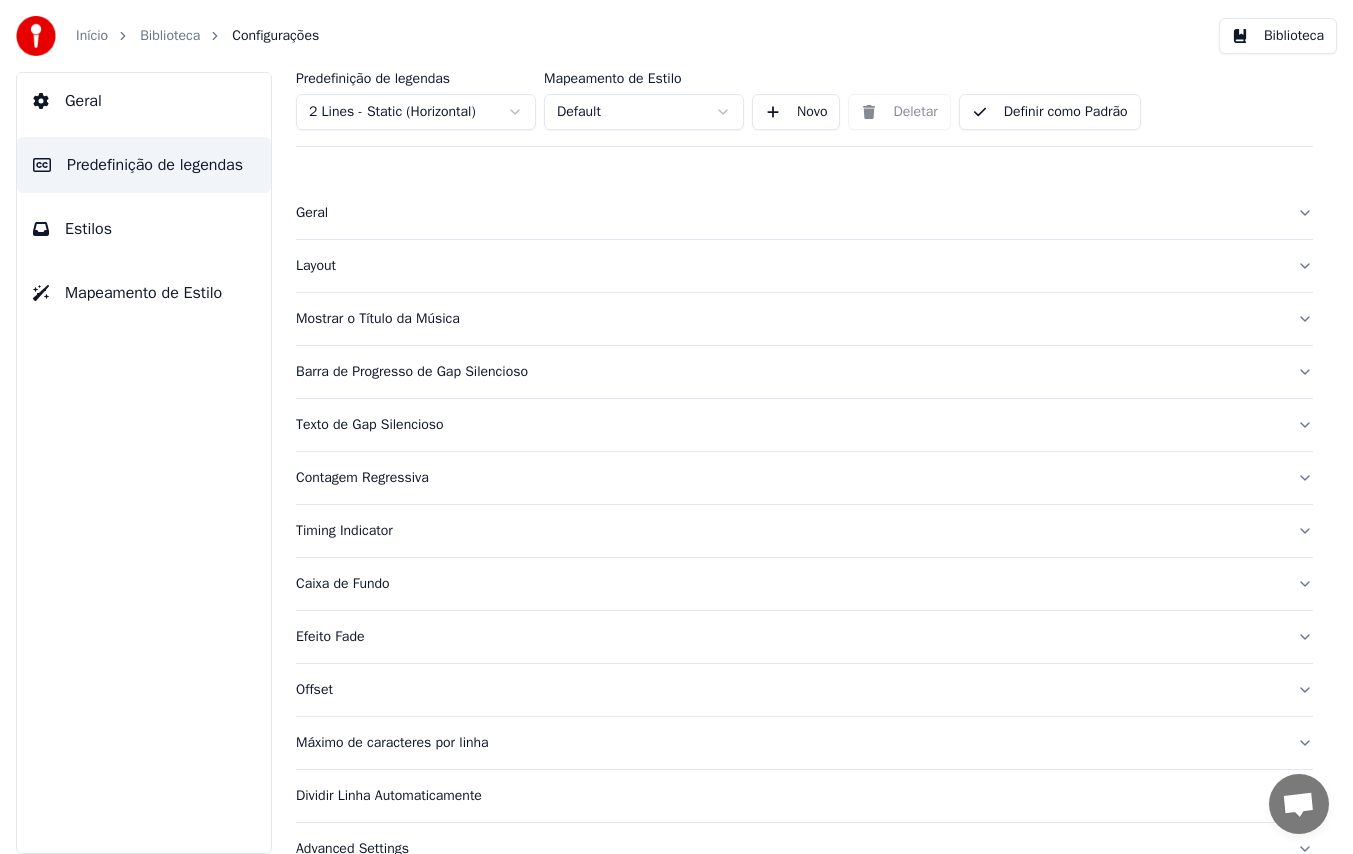 click on "Layout" at bounding box center (788, 266) 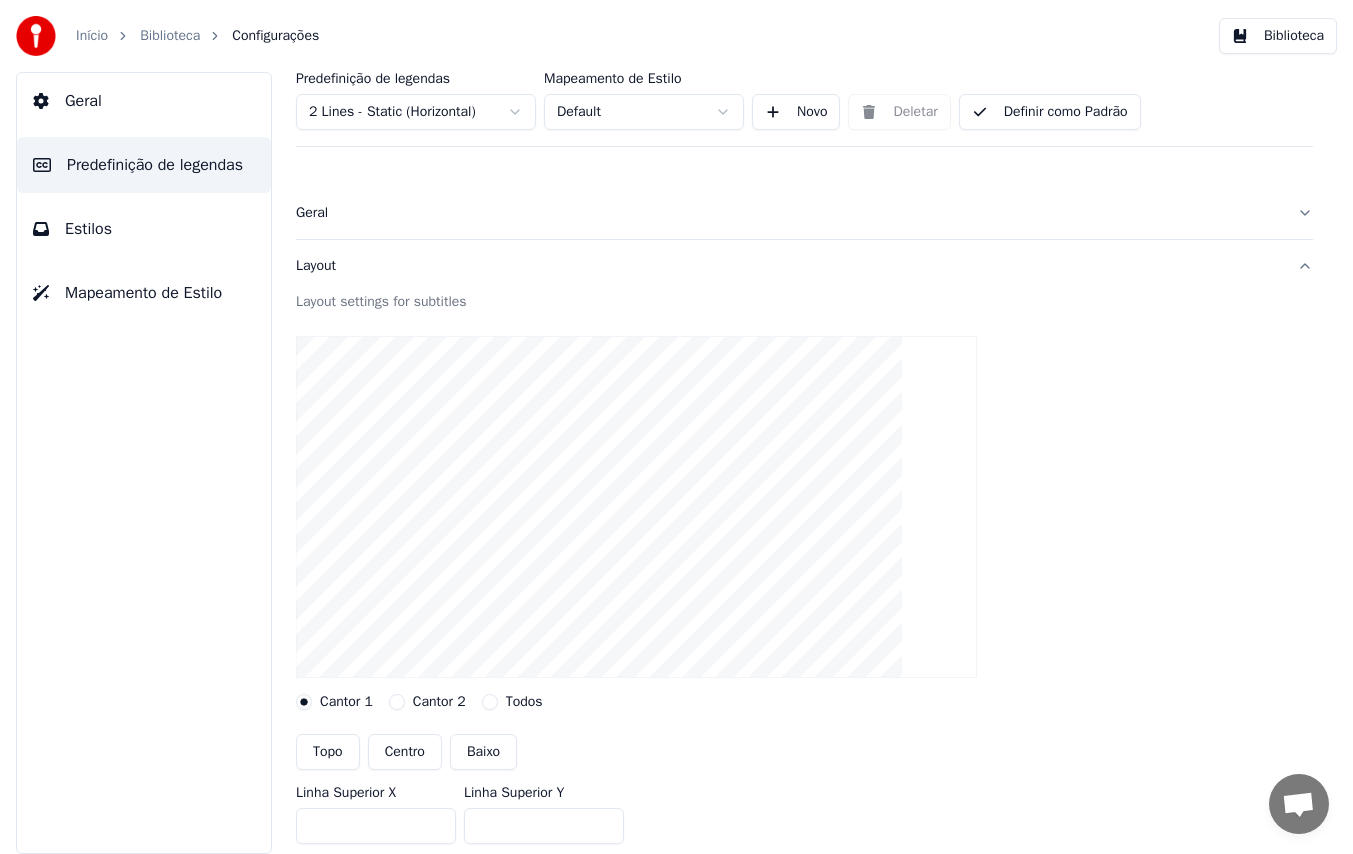 scroll, scrollTop: 300, scrollLeft: 0, axis: vertical 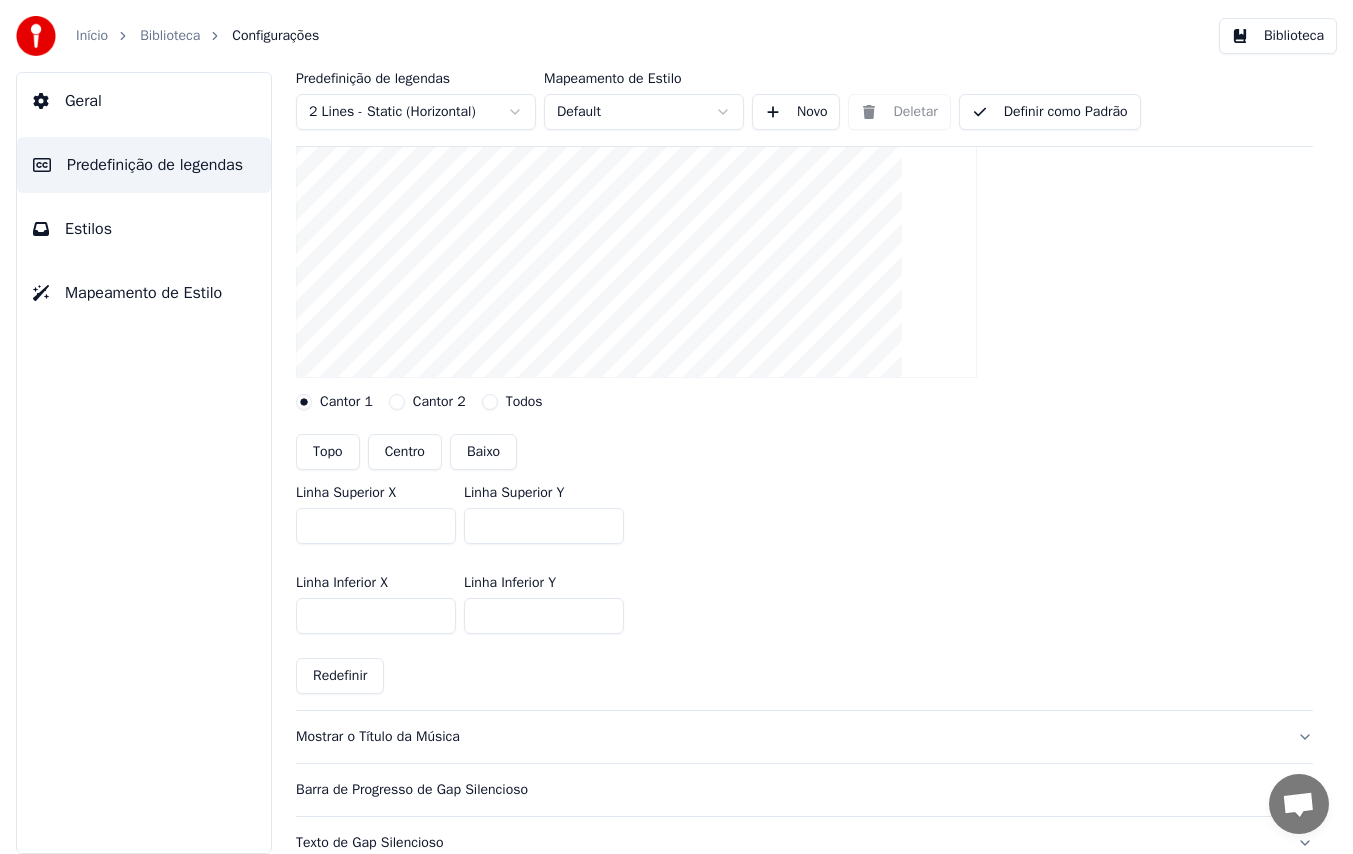 click on "Baixo" at bounding box center (483, 452) 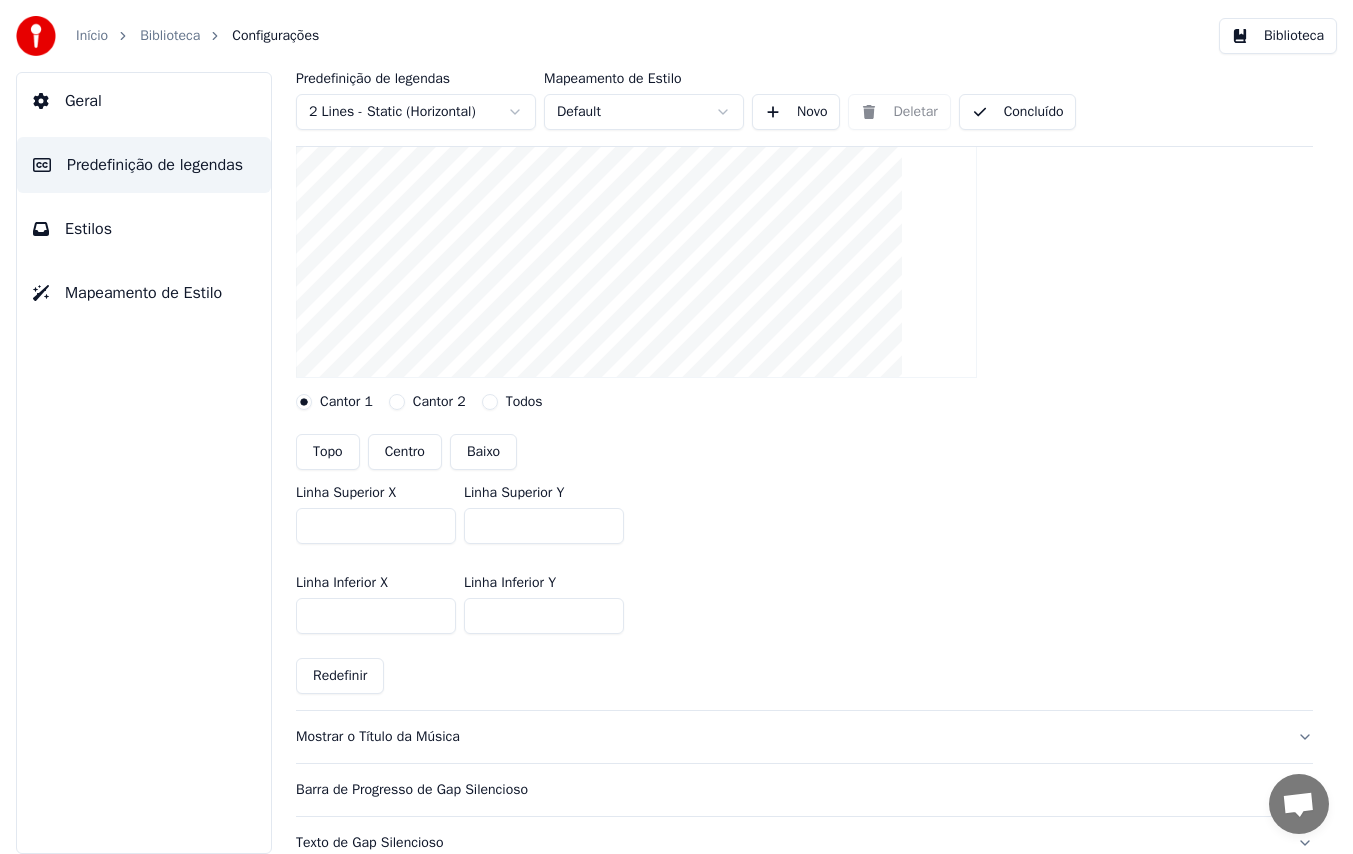 click on "Início" at bounding box center (92, 36) 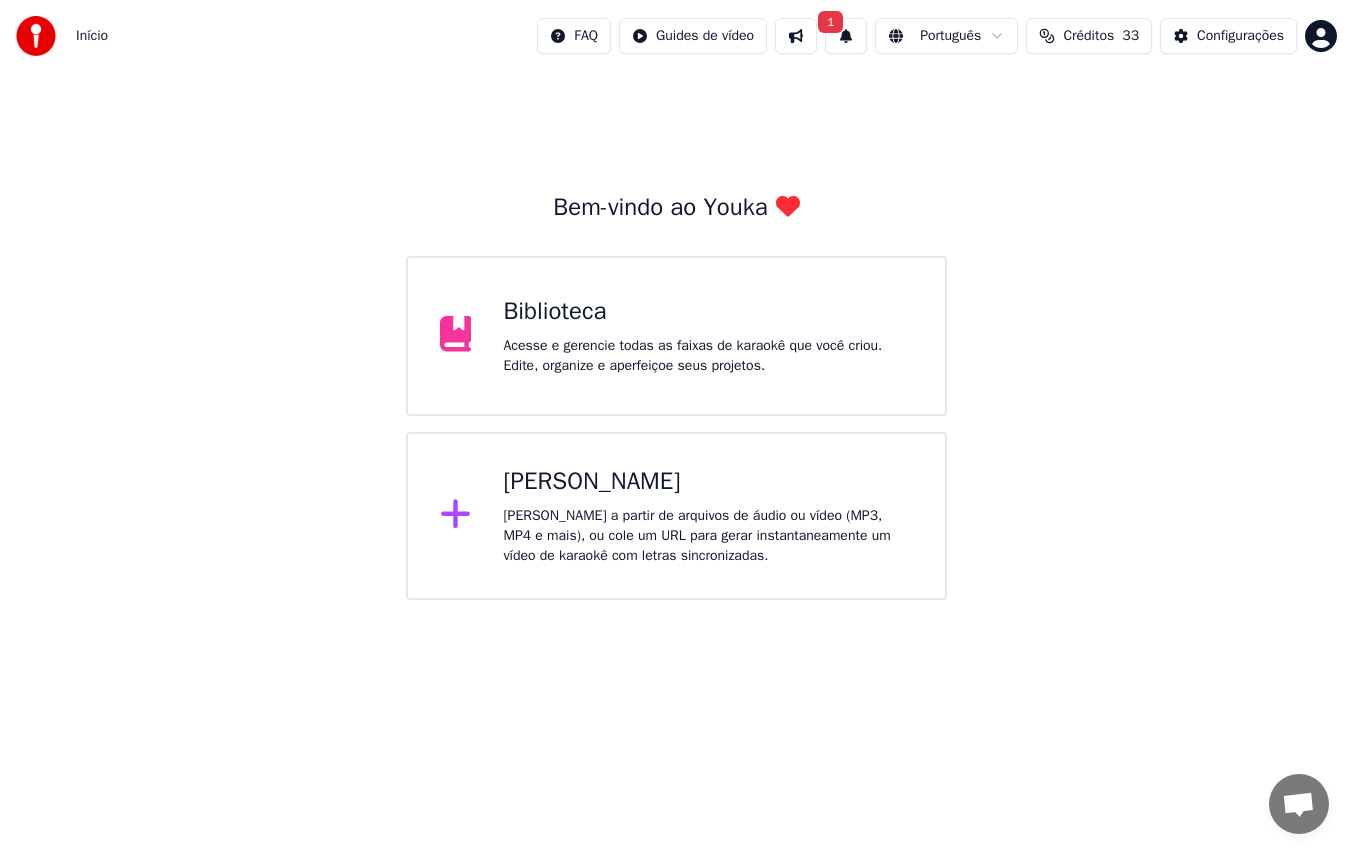 click on "Acesse e gerencie todas as faixas de karaokê que você criou. Edite, organize e aperfeiçoe seus projetos." at bounding box center (708, 356) 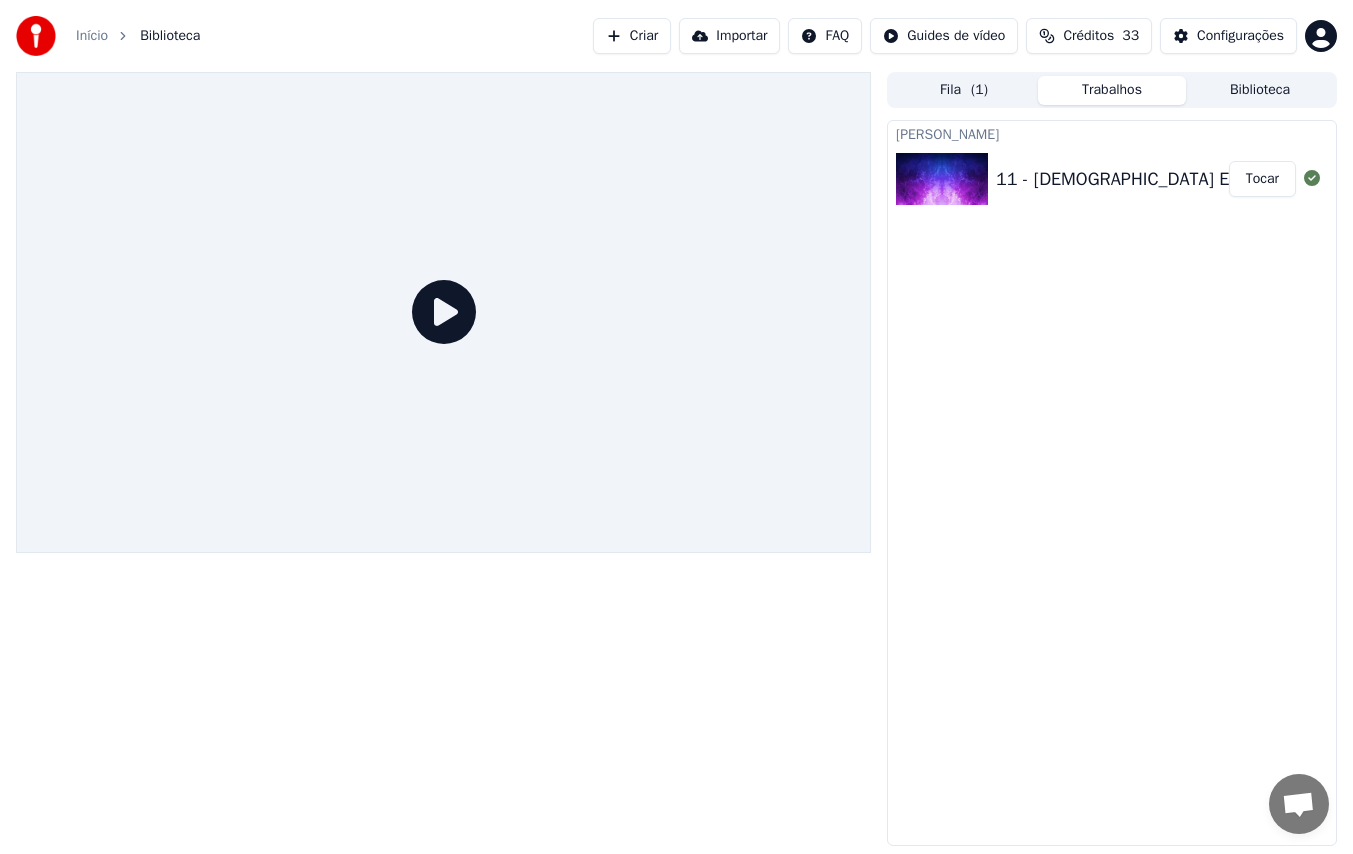 click at bounding box center (942, 179) 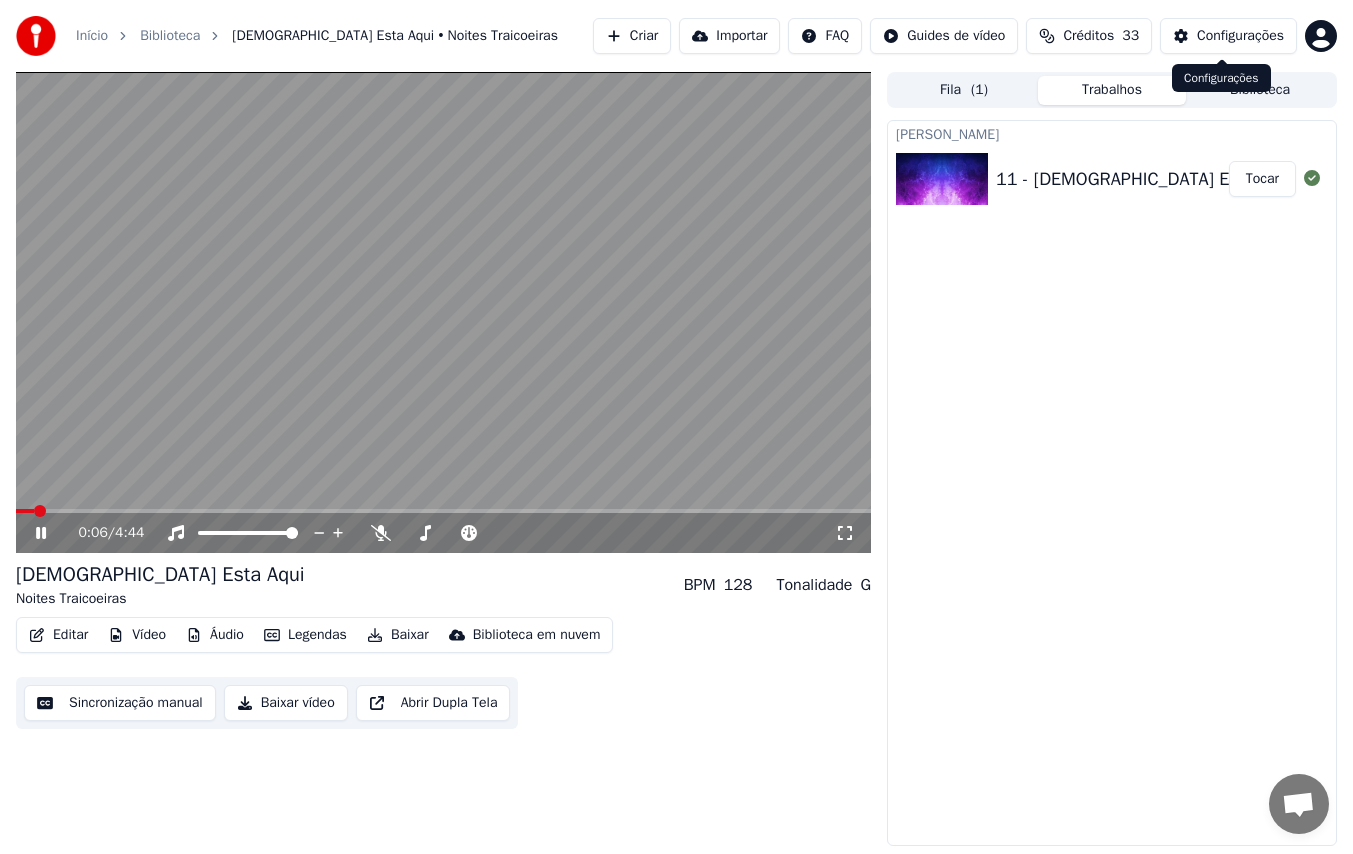 click on "Configurações" at bounding box center (1240, 36) 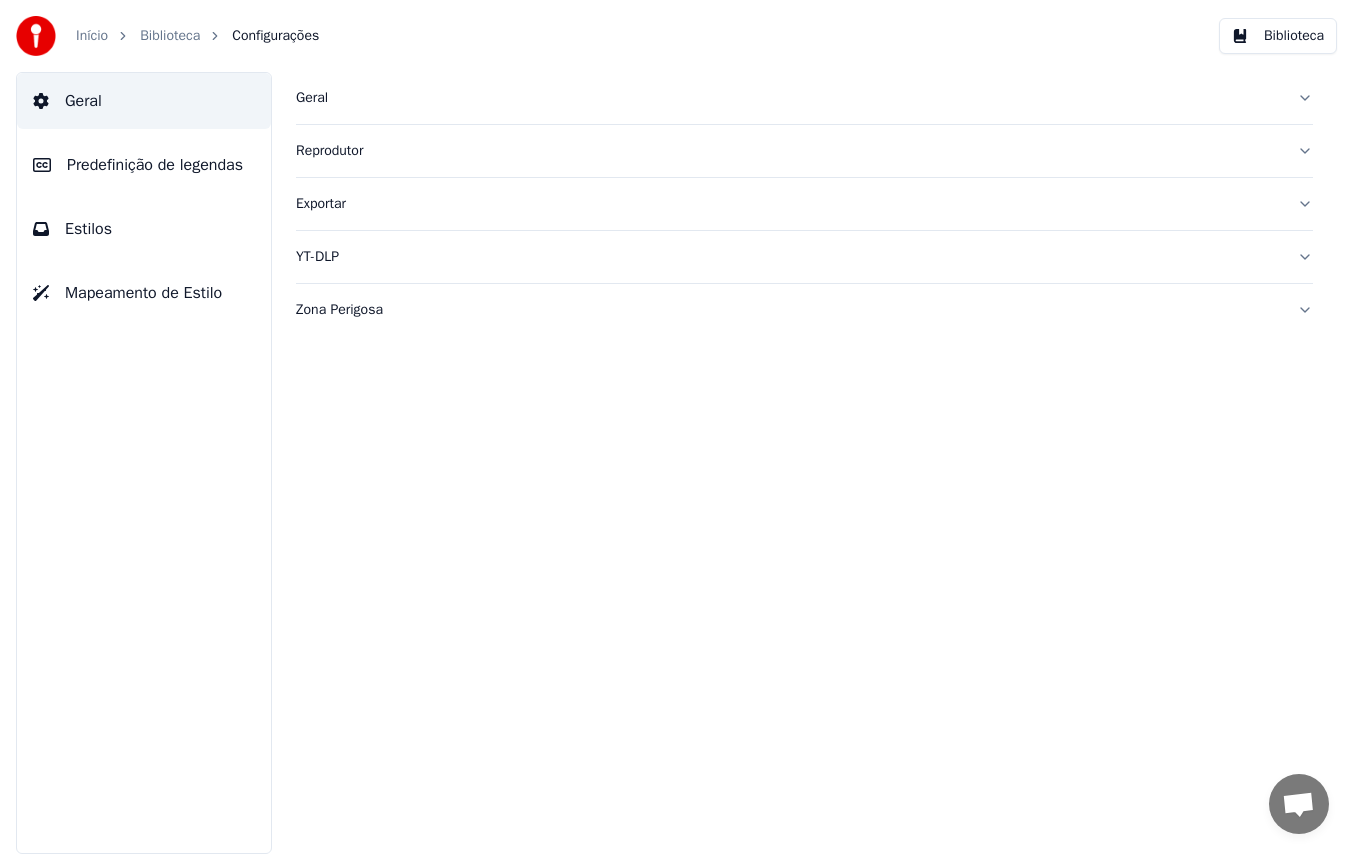 click on "Geral" at bounding box center (788, 98) 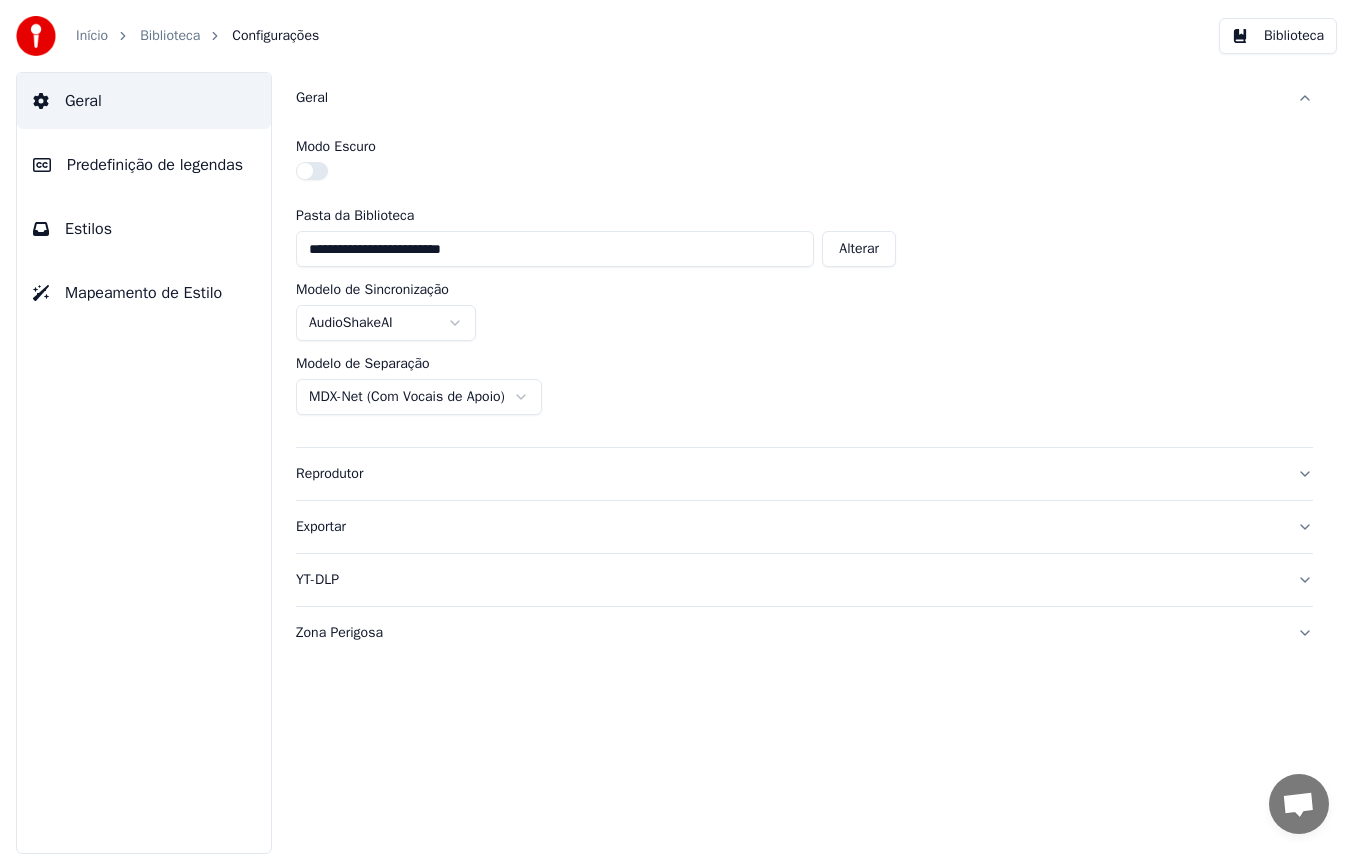 click on "Predefinição de legendas" at bounding box center (155, 165) 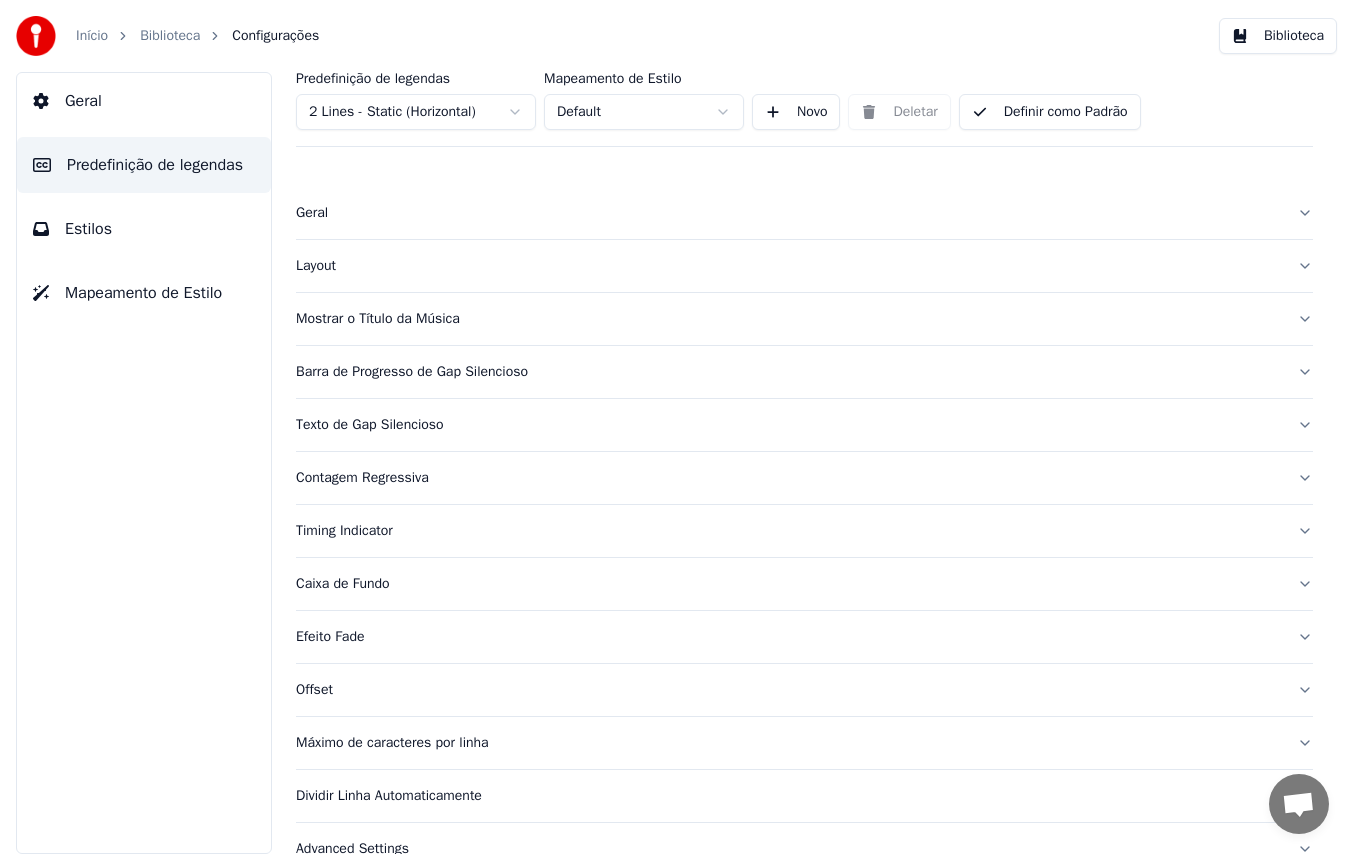 click on "Layout" at bounding box center (804, 266) 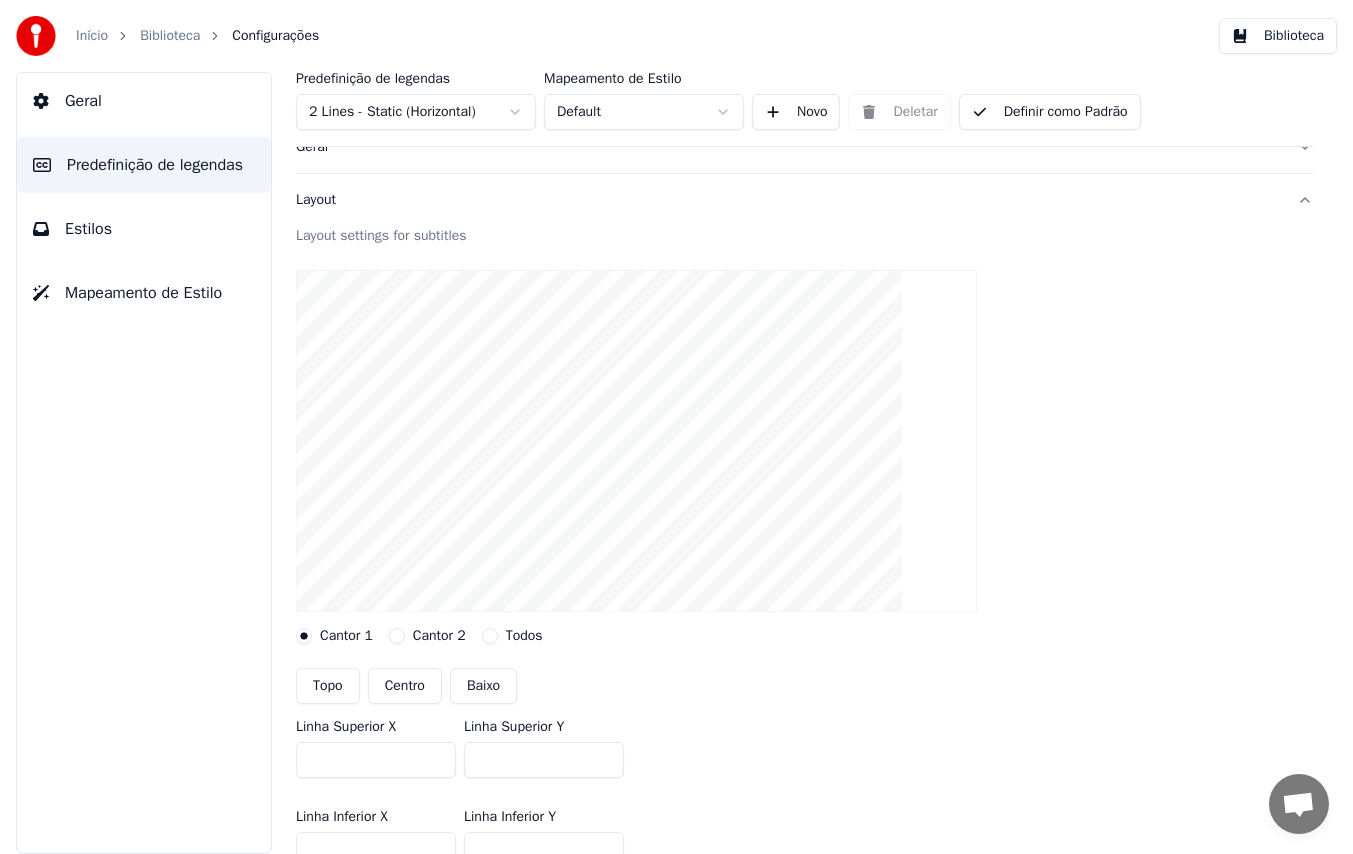 scroll, scrollTop: 100, scrollLeft: 0, axis: vertical 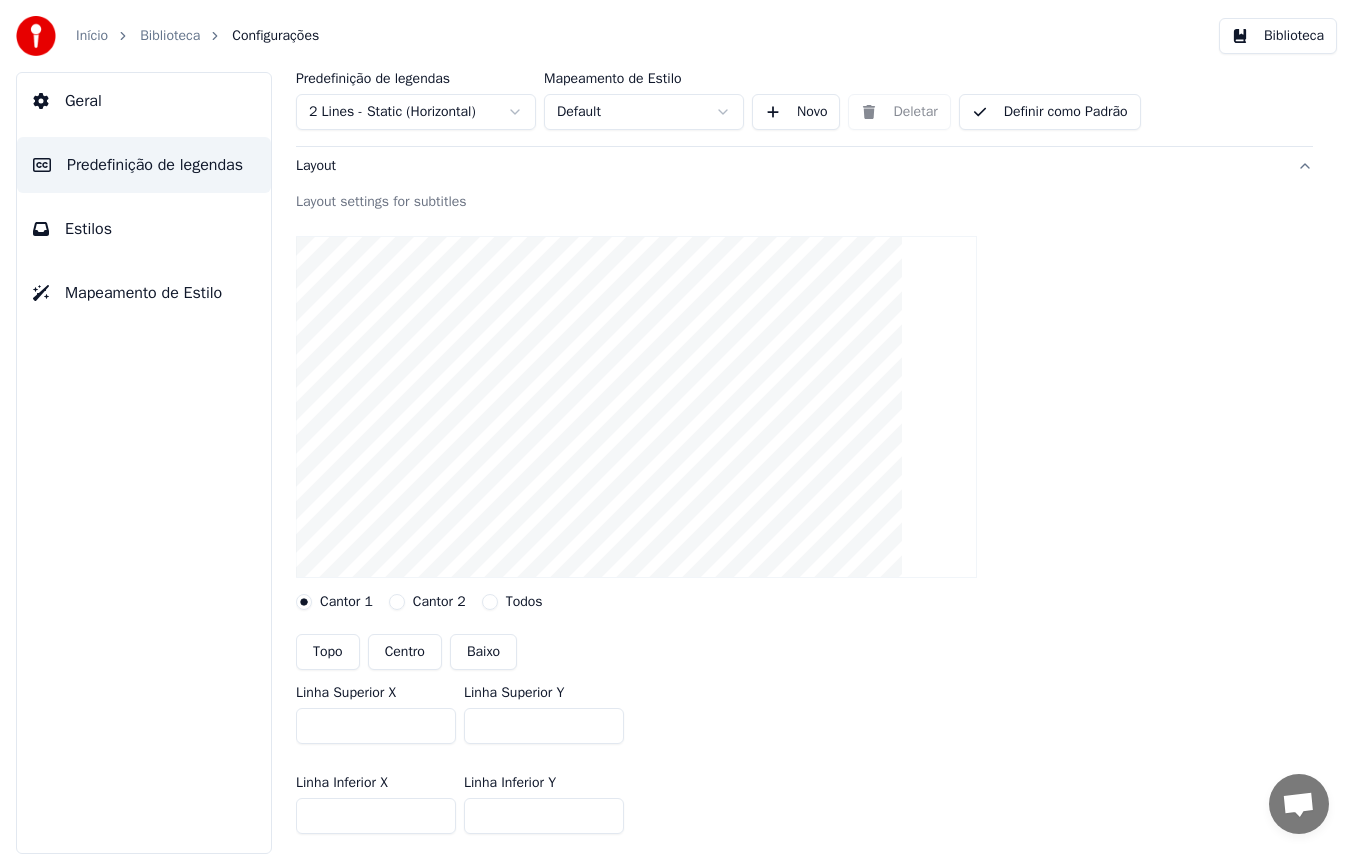 click on "Layout" at bounding box center [804, 166] 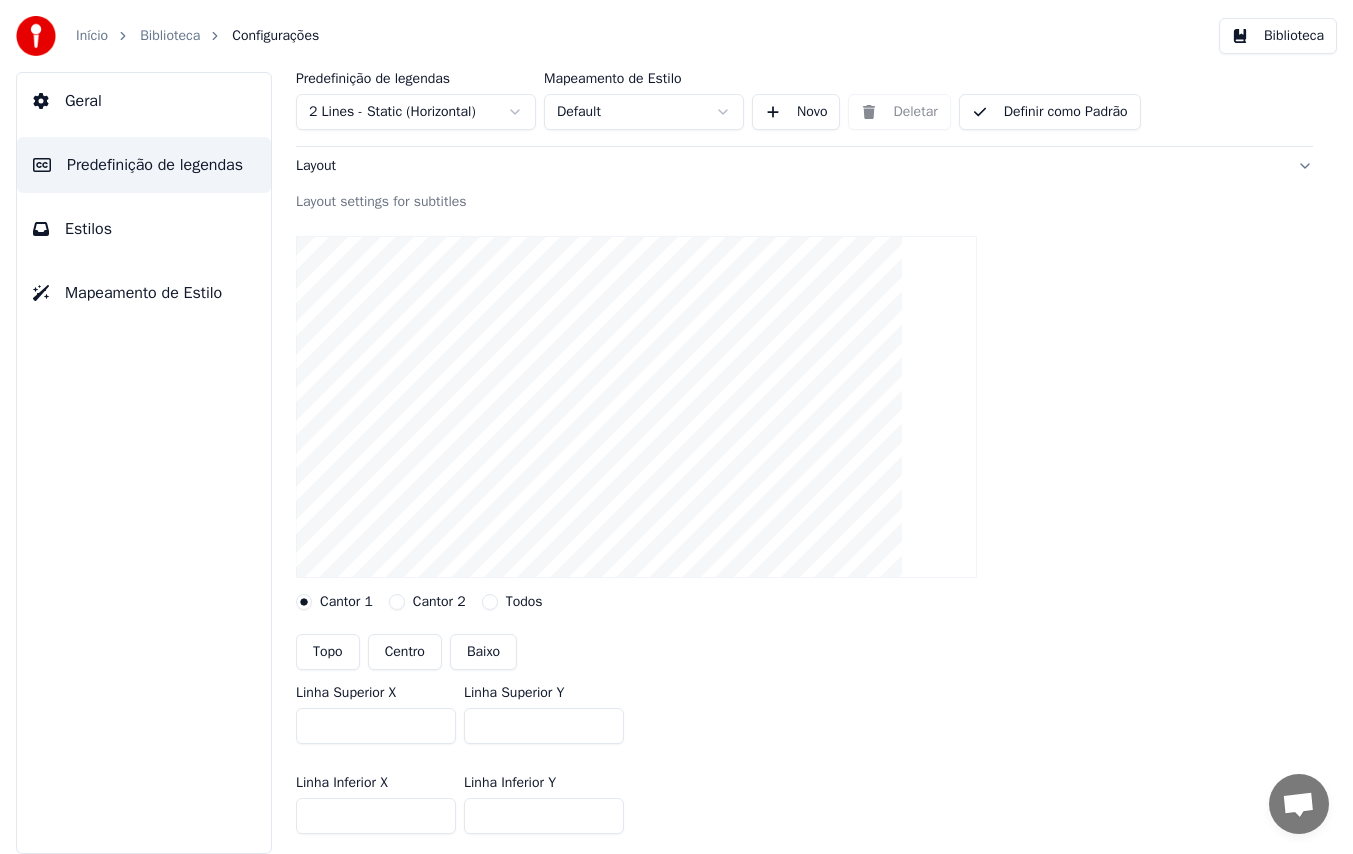 scroll, scrollTop: 37, scrollLeft: 0, axis: vertical 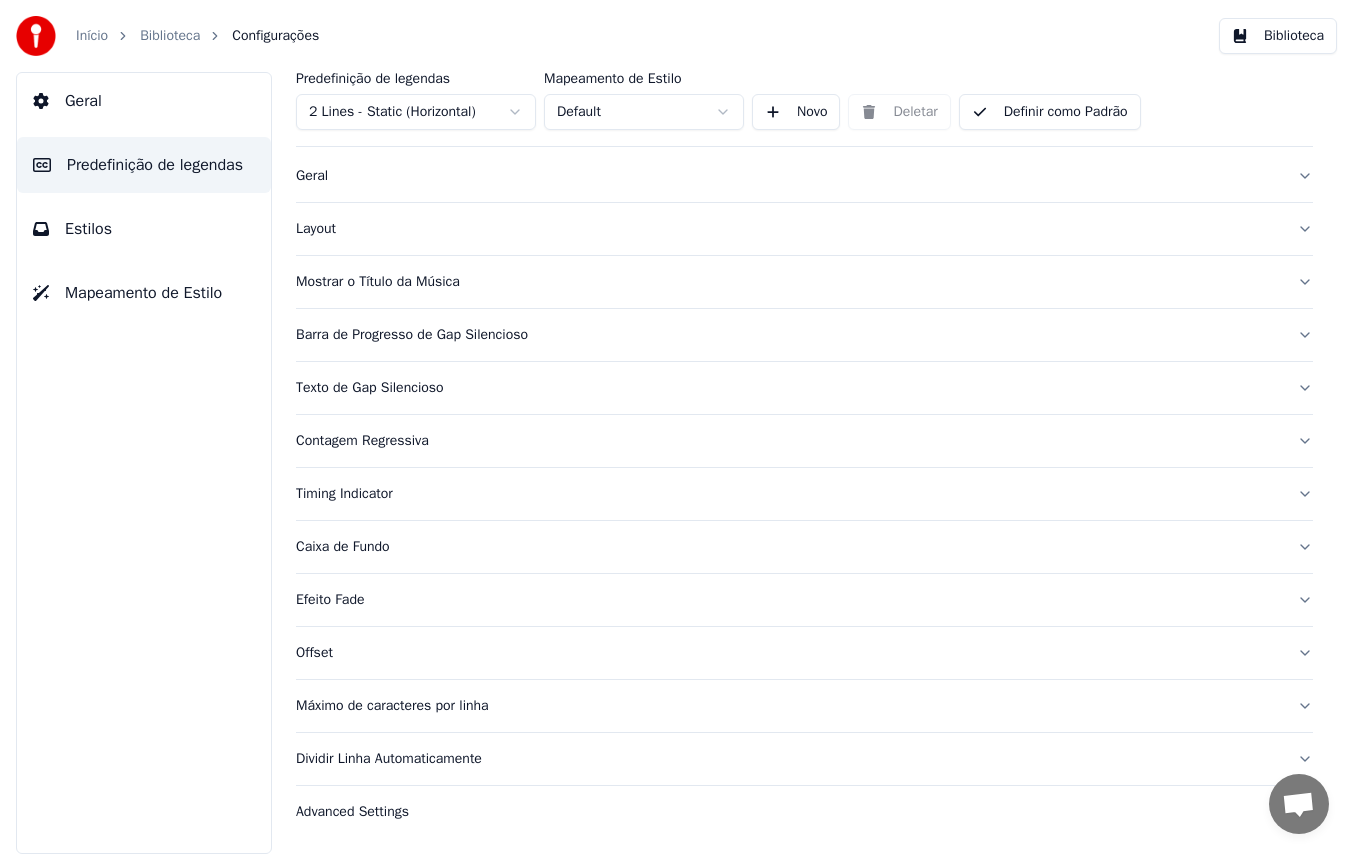 click on "Mostrar o Título da Música" at bounding box center [788, 282] 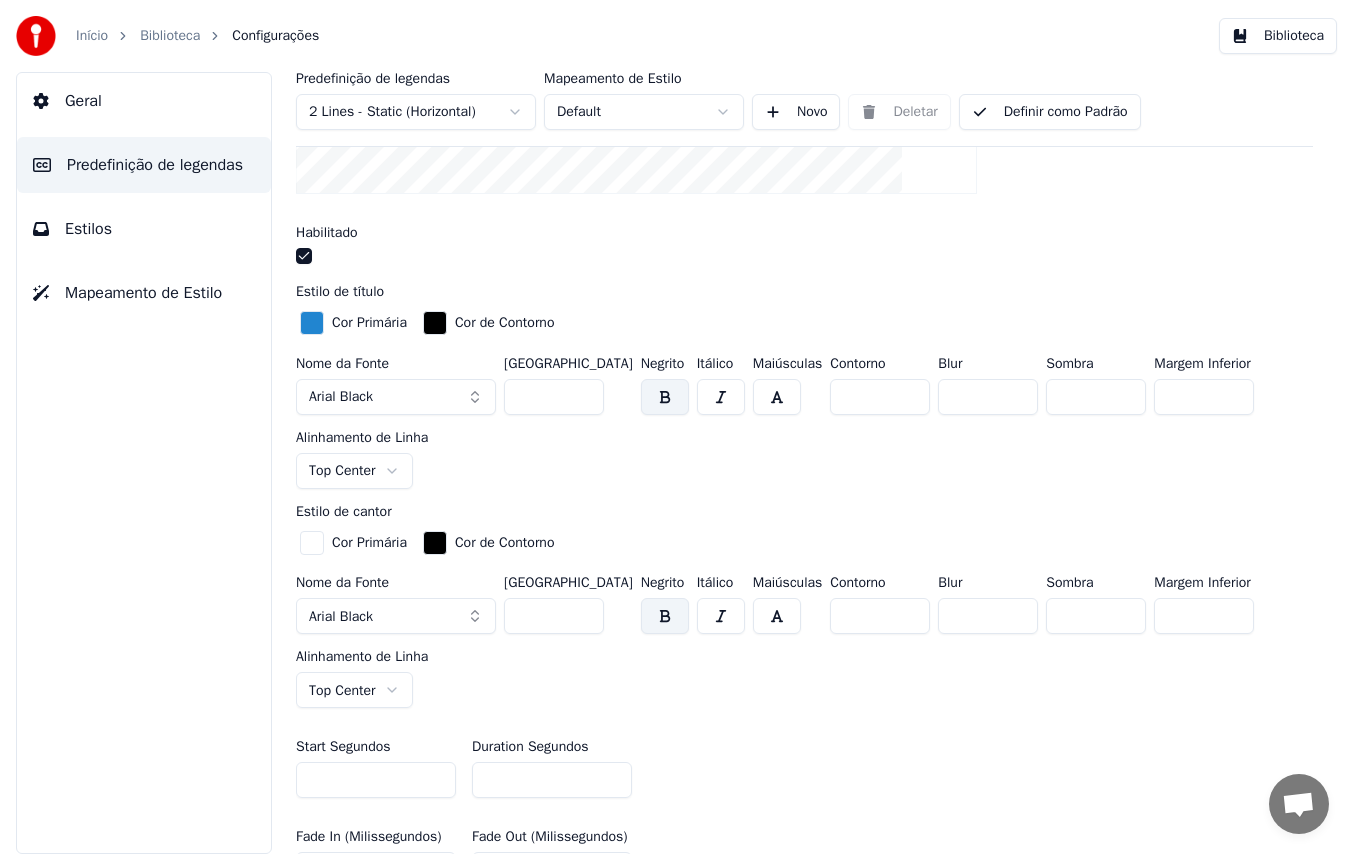 scroll, scrollTop: 637, scrollLeft: 0, axis: vertical 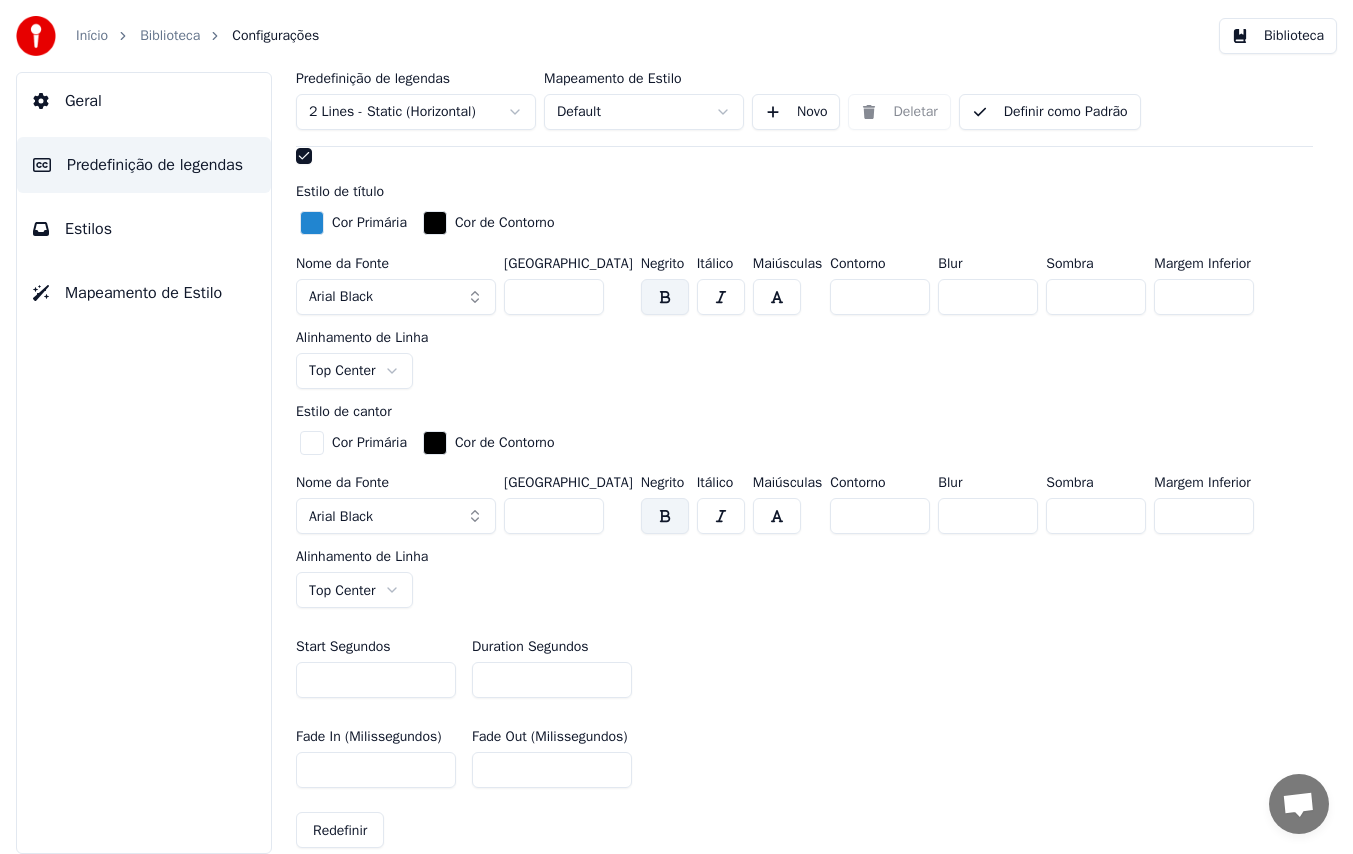 click on "Início Biblioteca Configurações Biblioteca Geral Predefinição de legendas Estilos Mapeamento de Estilo Predefinição de legendas 2 Lines - Static (Horizontal) Mapeamento de Estilo Default Novo Deletar Definir como Padrão Geral Layout Mostrar o Título da Música Mostrar o título da música no início do vídeo Habilitado Estilo de título Cor Primária Cor de Contorno Nome da Fonte Arial Black Tamanho da Fonte *** Negrito Itálico Maiúsculas Contorno * Blur * Sombra * Margem Inferior *** Alinhamento de [GEOGRAPHIC_DATA] Estilo de cantor Cor Primária Cor de Contorno Nome da Fonte Arial Black [GEOGRAPHIC_DATA] *** Negrito Itálico Maiúsculas Contorno * Blur * Sombra * Margem Inferior *** Alinhamento de Linha Top Center Start Segundos * Duration Segundos * Fade In (Milissegundos) *** Fade Out (Milissegundos) *** Redefinir Barra de Progresso de Gap Silencioso Texto de Gap Silencioso Contagem Regressiva Timing Indicator Caixa de Fundo Efeito Fade Offset Máximo de caracteres por linha Advanced Settings" at bounding box center (676, 427) 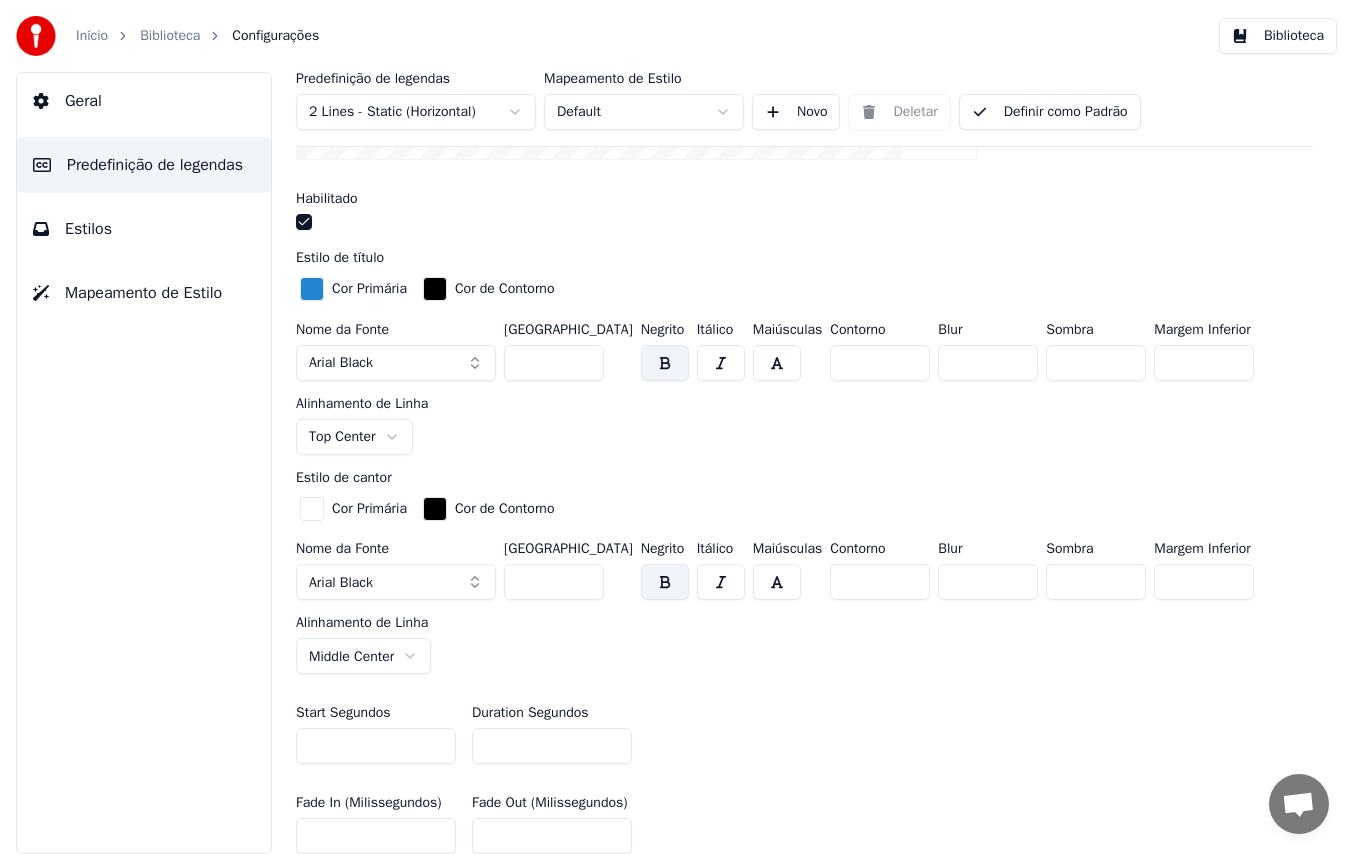 scroll, scrollTop: 537, scrollLeft: 0, axis: vertical 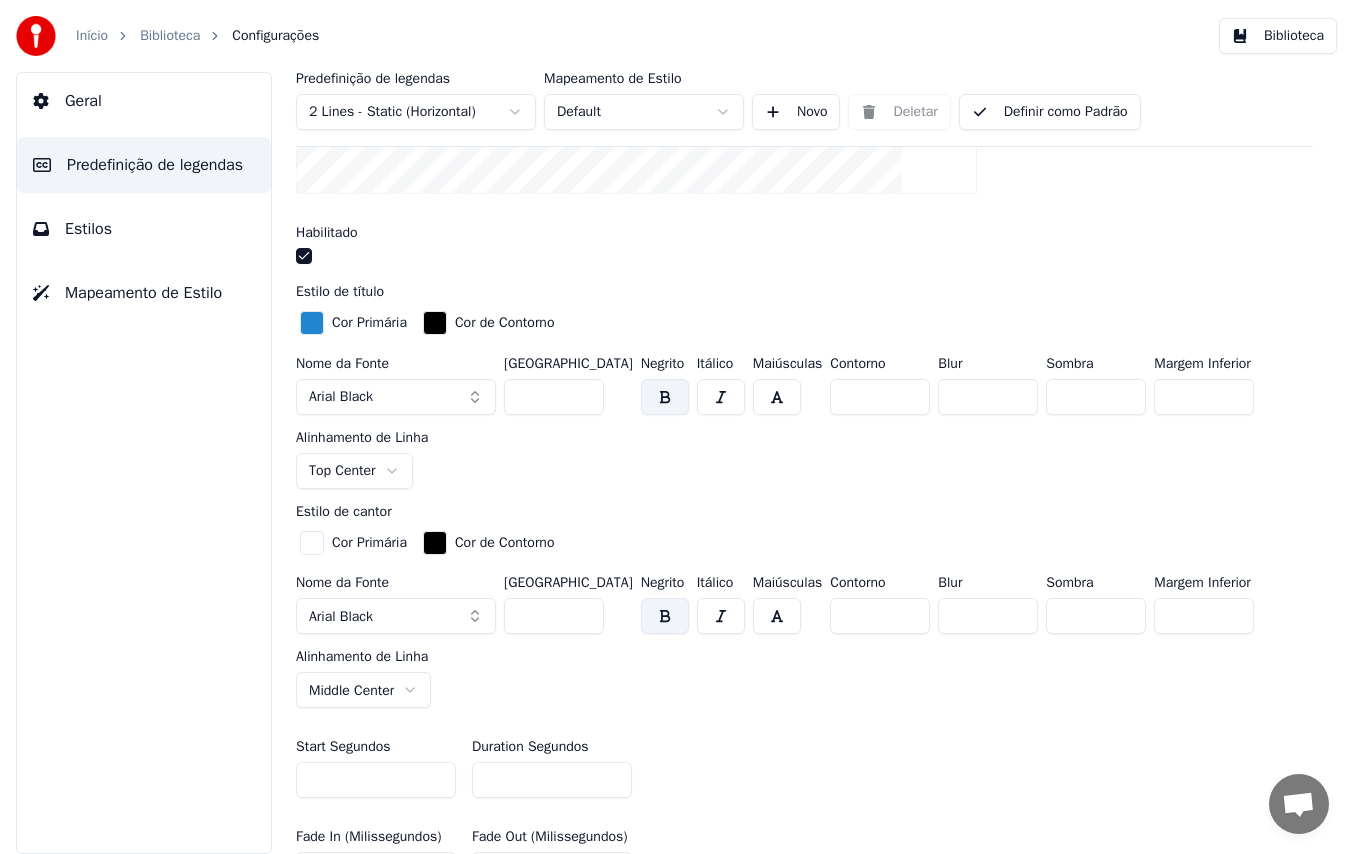click on "Início Biblioteca Configurações Biblioteca Geral Predefinição de legendas Estilos Mapeamento de Estilo Predefinição de legendas 2 Lines - Static (Horizontal) Mapeamento de Estilo Default Novo Deletar Definir como Padrão Geral Layout Mostrar o Título da Música Mostrar o título da música no início do vídeo Habilitado Estilo de título Cor Primária Cor de Contorno Nome da Fonte Arial Black Tamanho da Fonte *** Negrito Itálico Maiúsculas Contorno * Blur * Sombra * Margem Inferior *** Alinhamento de Linha Top Center Estilo de cantor Cor Primária Cor de Contorno Nome da Fonte Arial Black [GEOGRAPHIC_DATA] *** Negrito Itálico Maiúsculas Contorno * Blur * Sombra * Margem Inferior *** Alinhamento de [GEOGRAPHIC_DATA] Start Segundos * Duration Segundos * Fade In (Milissegundos) *** Fade Out (Milissegundos) *** Redefinir Barra de Progresso de Gap Silencioso Texto de Gap Silencioso Contagem Regressiva Timing Indicator Caixa de Fundo Efeito Fade Offset Máximo de caracteres por linha Advanced Settings" at bounding box center [676, 427] 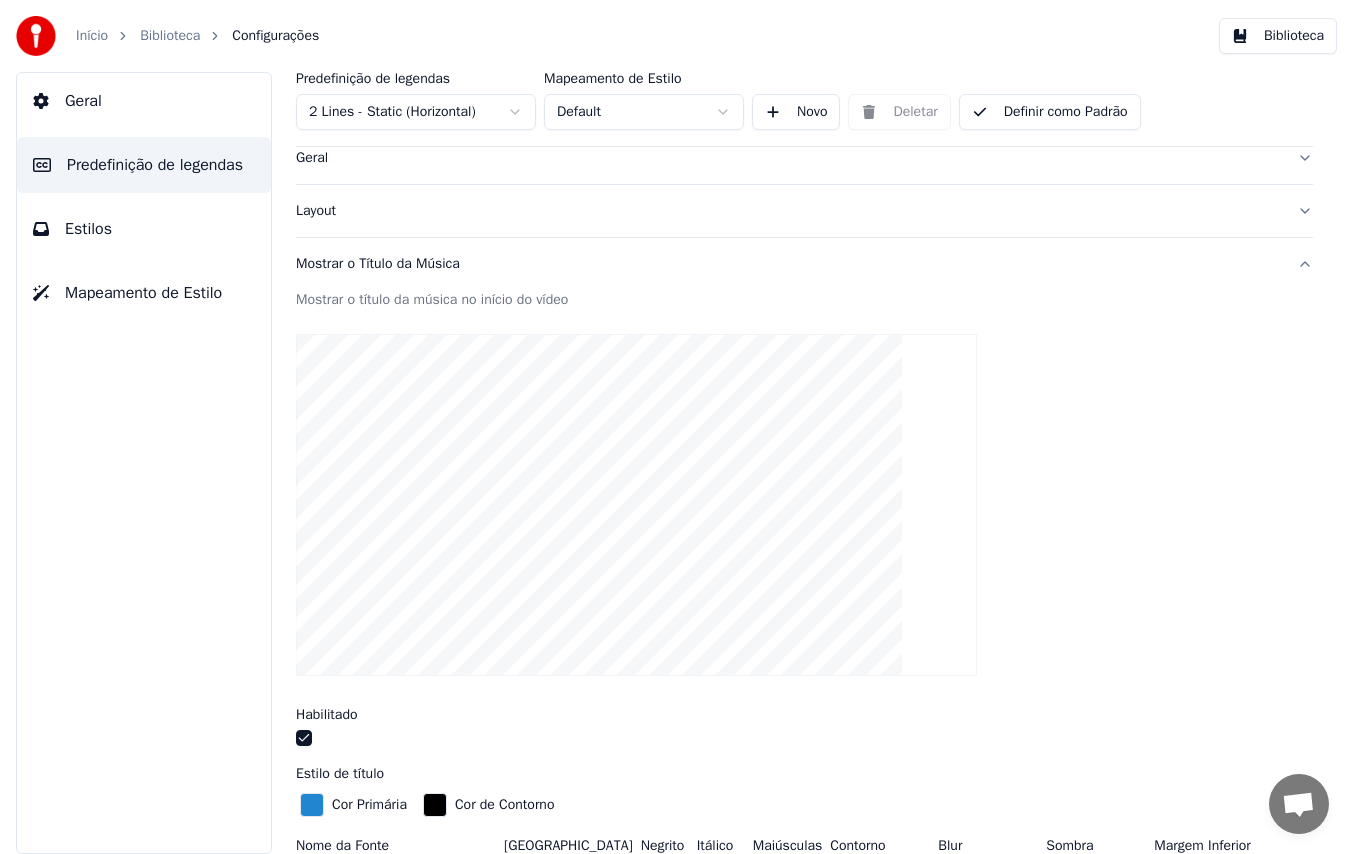 scroll, scrollTop: 37, scrollLeft: 0, axis: vertical 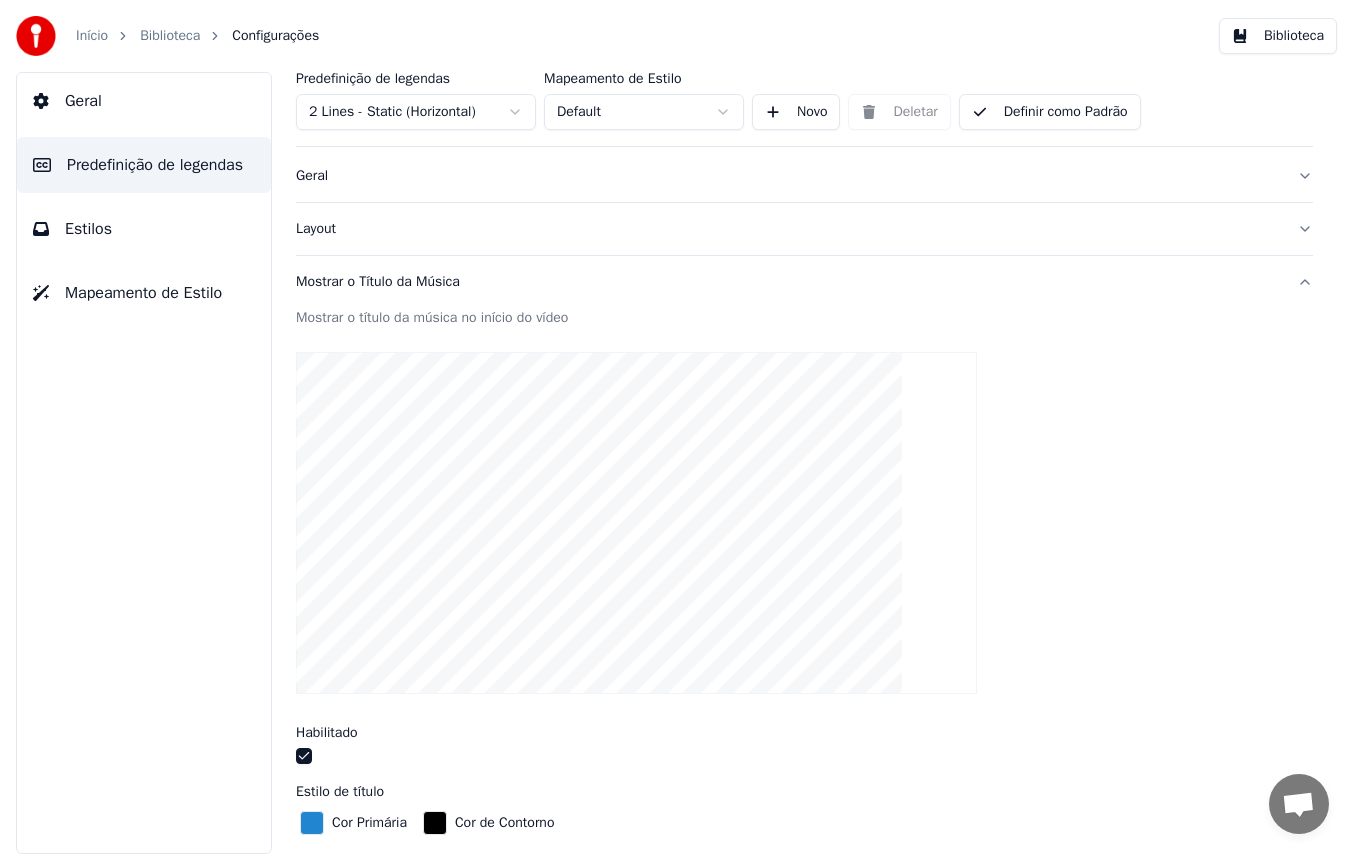 click on "Definir como Padrão" at bounding box center (1050, 112) 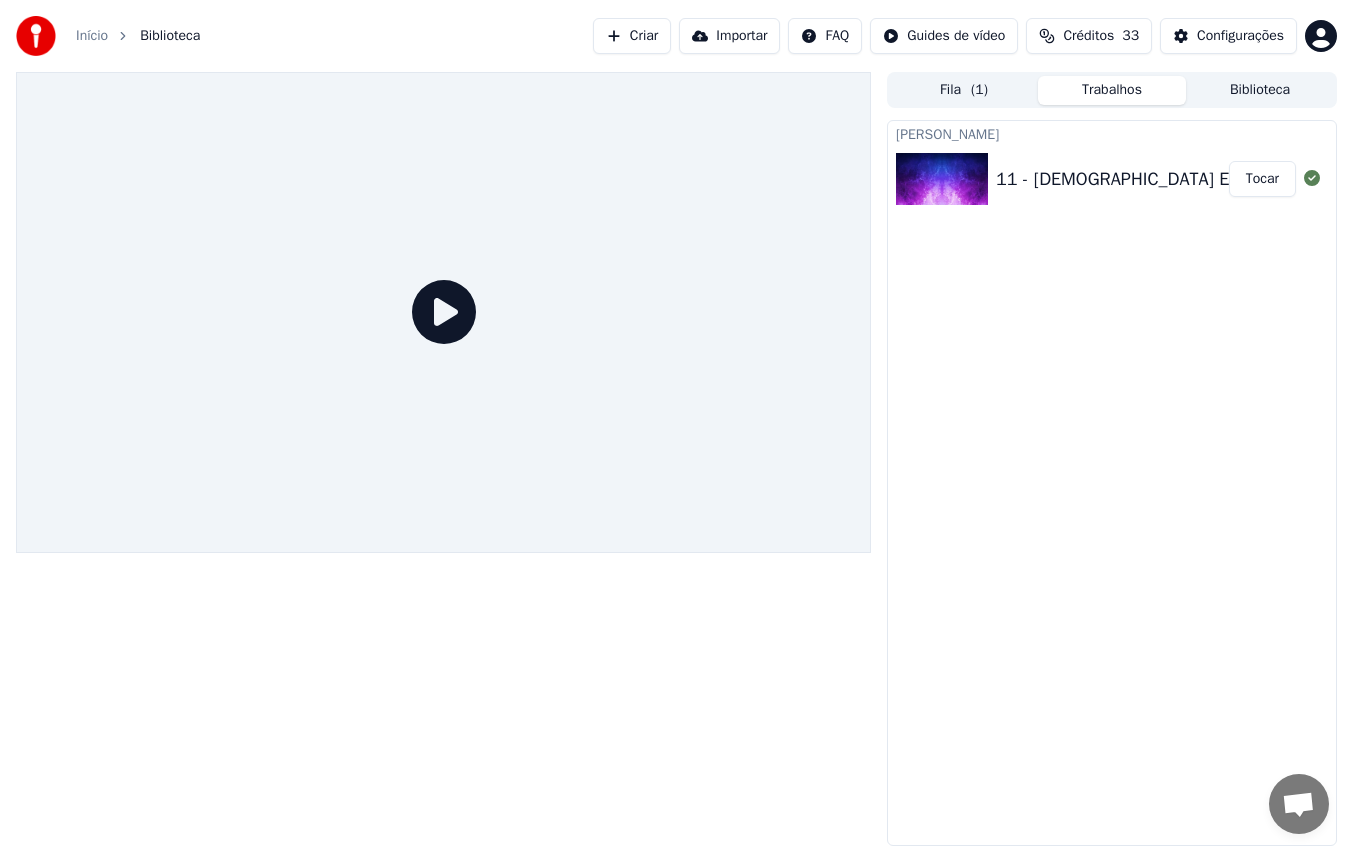 click at bounding box center (942, 179) 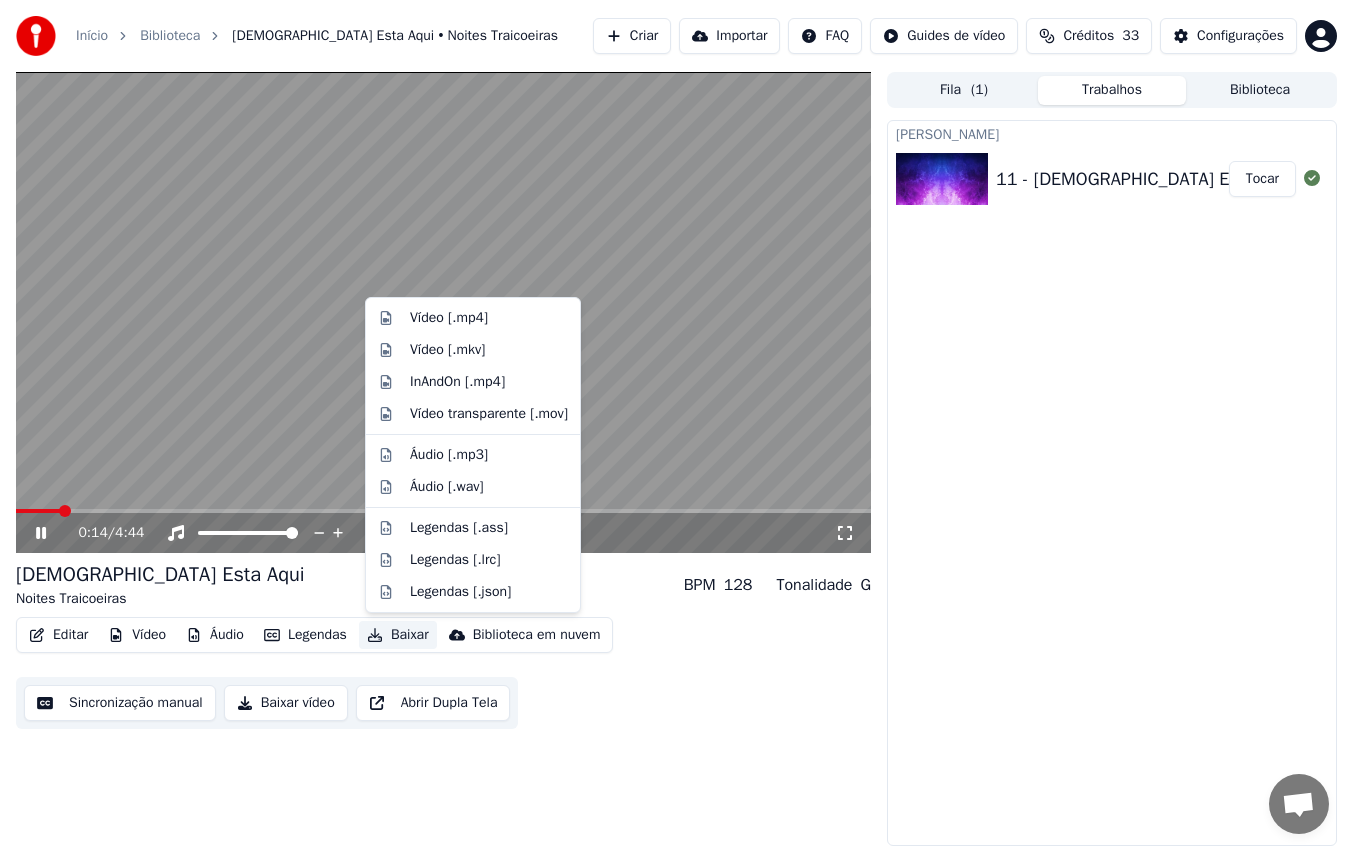 click on "Baixar" at bounding box center [398, 635] 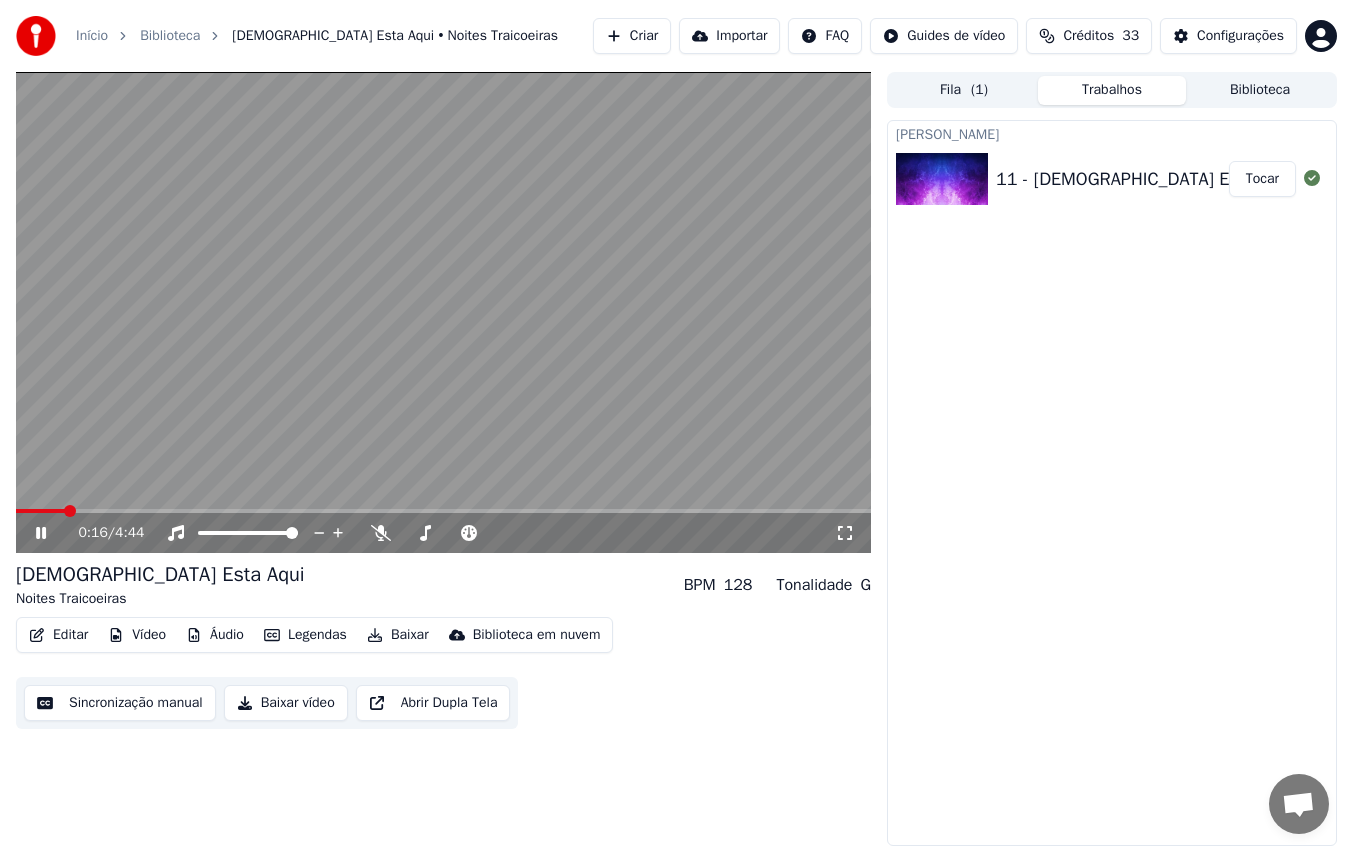 click on "Baixar vídeo" at bounding box center [286, 703] 